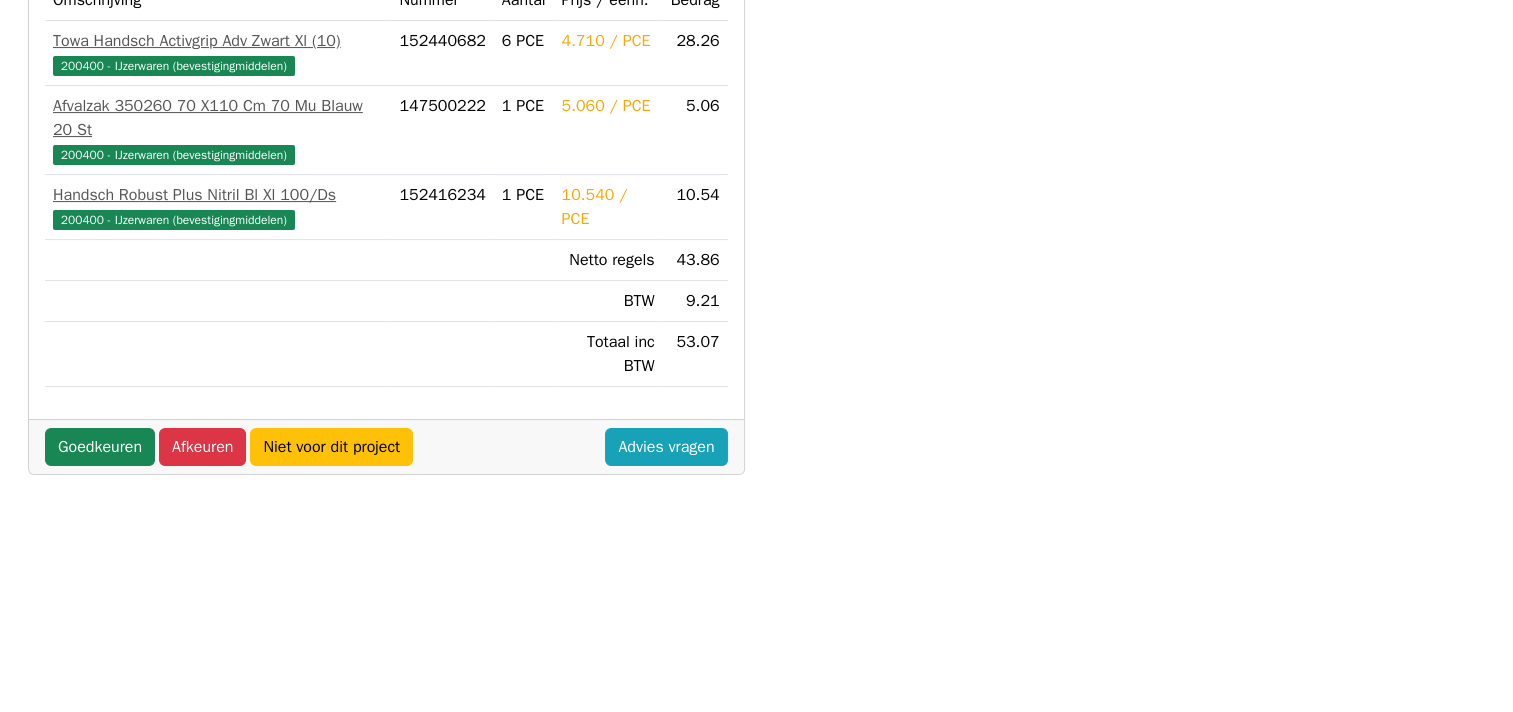 scroll, scrollTop: 500, scrollLeft: 0, axis: vertical 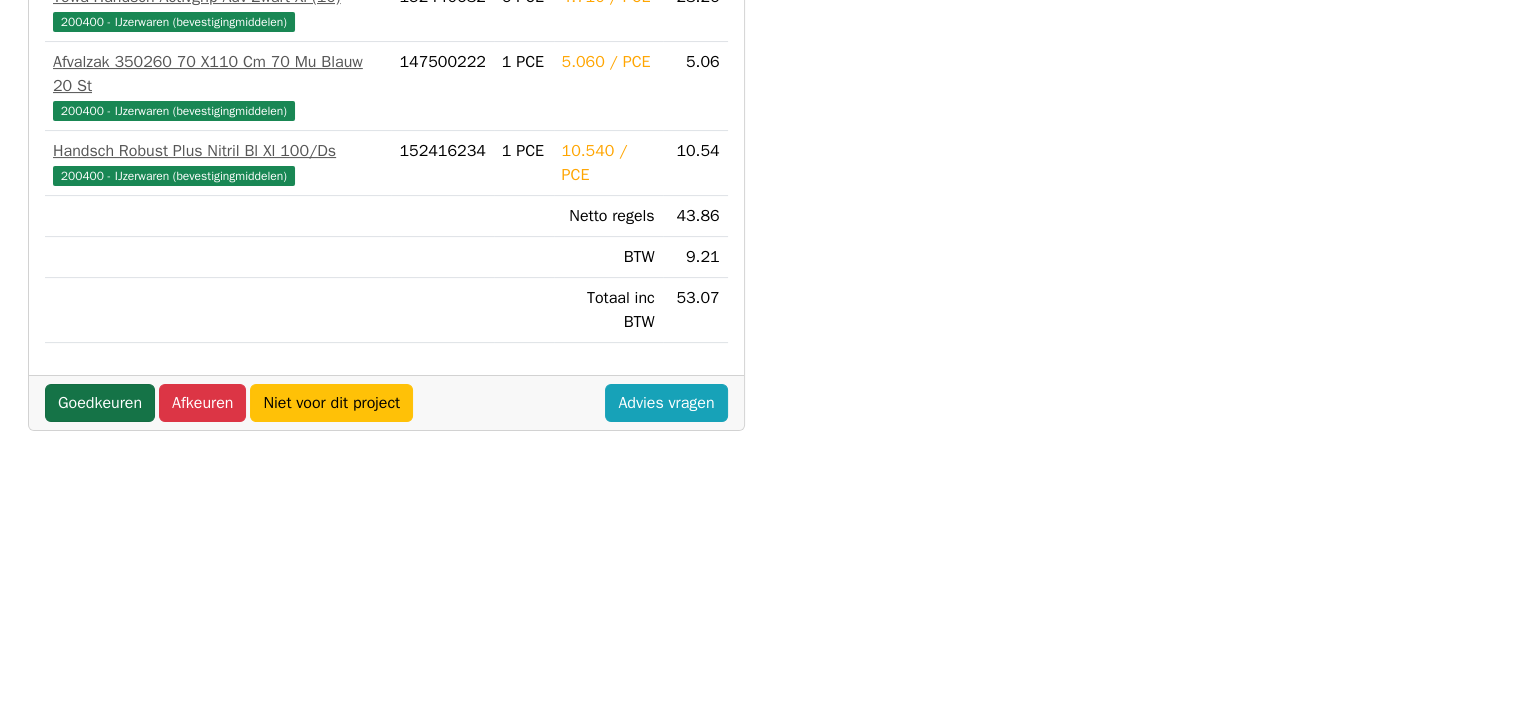 click on "Goedkeuren" at bounding box center [100, 403] 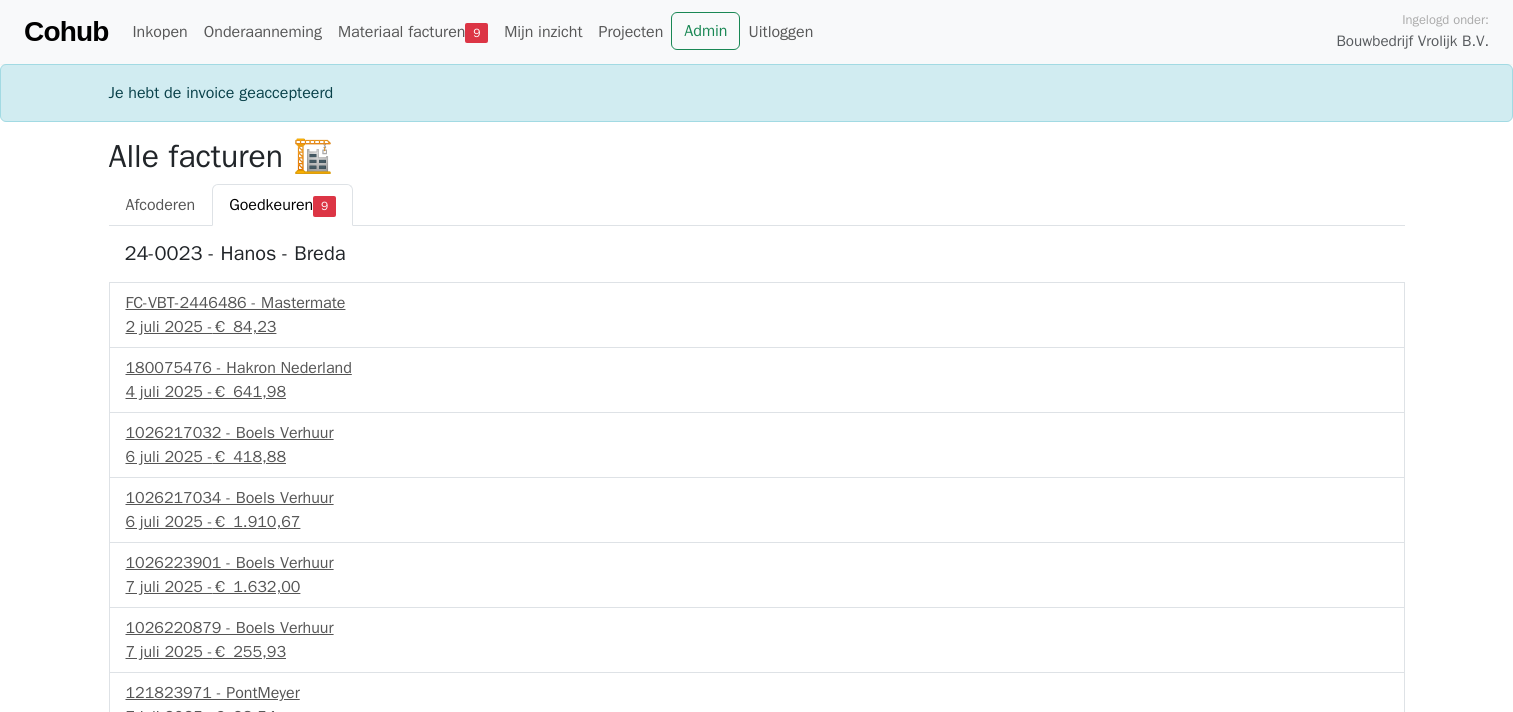 scroll, scrollTop: 0, scrollLeft: 0, axis: both 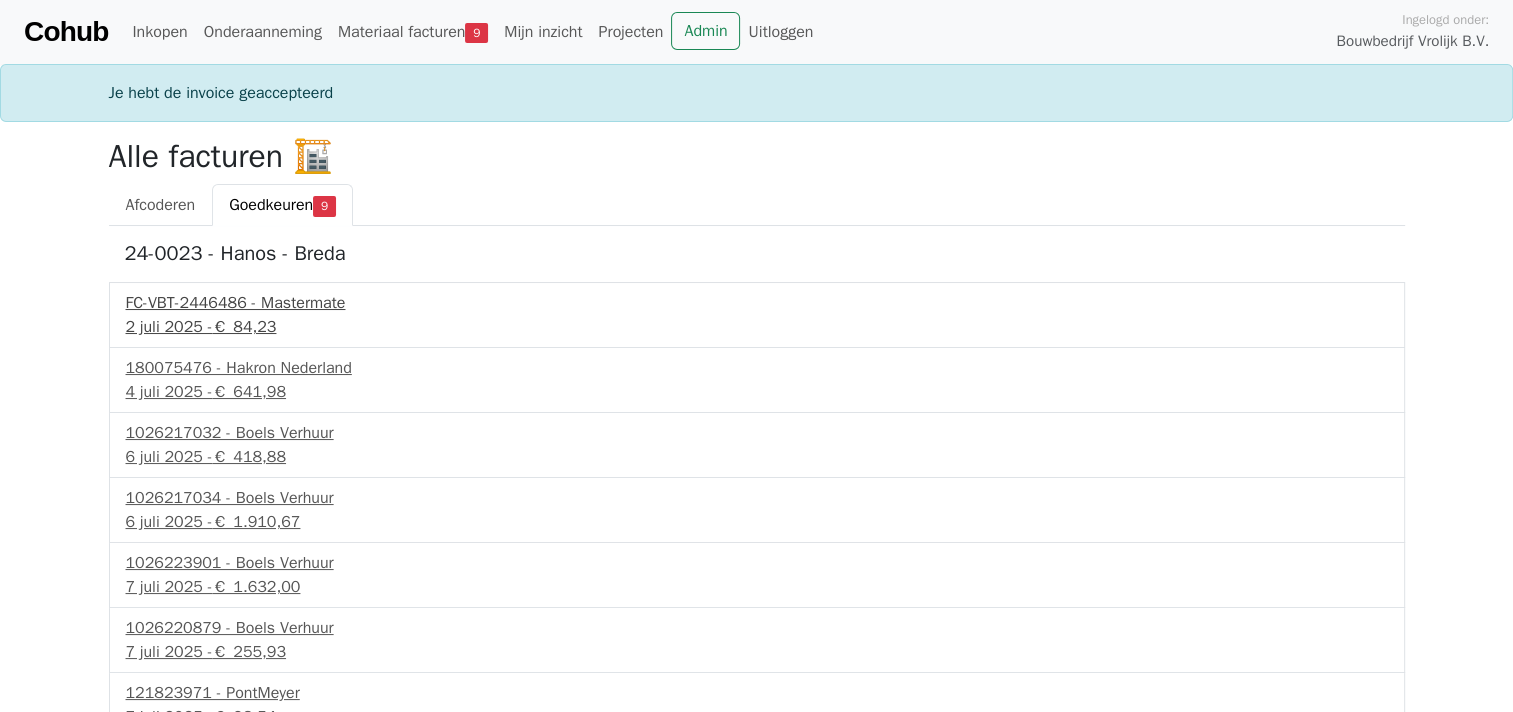 click on "2 juli 2025 -  € 84,23" at bounding box center [757, 327] 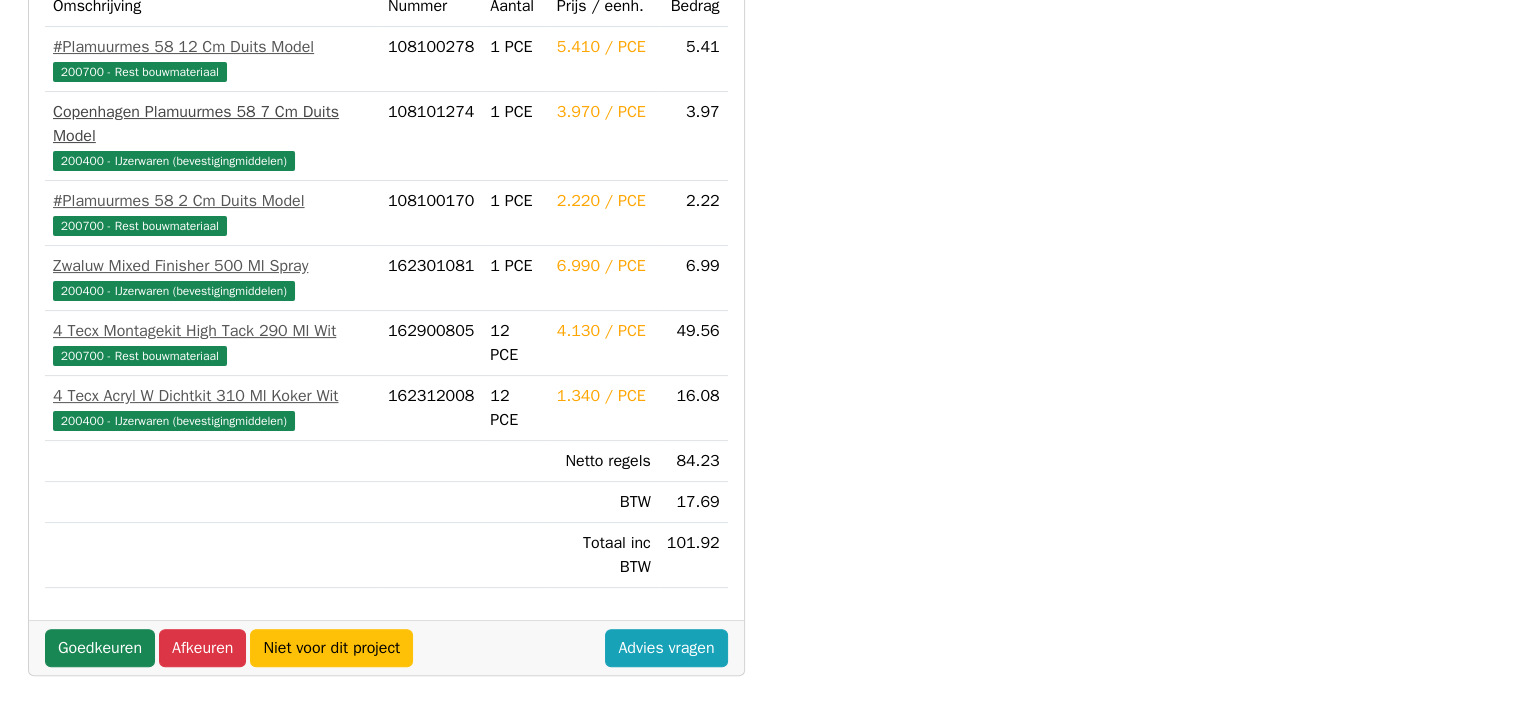 scroll, scrollTop: 600, scrollLeft: 0, axis: vertical 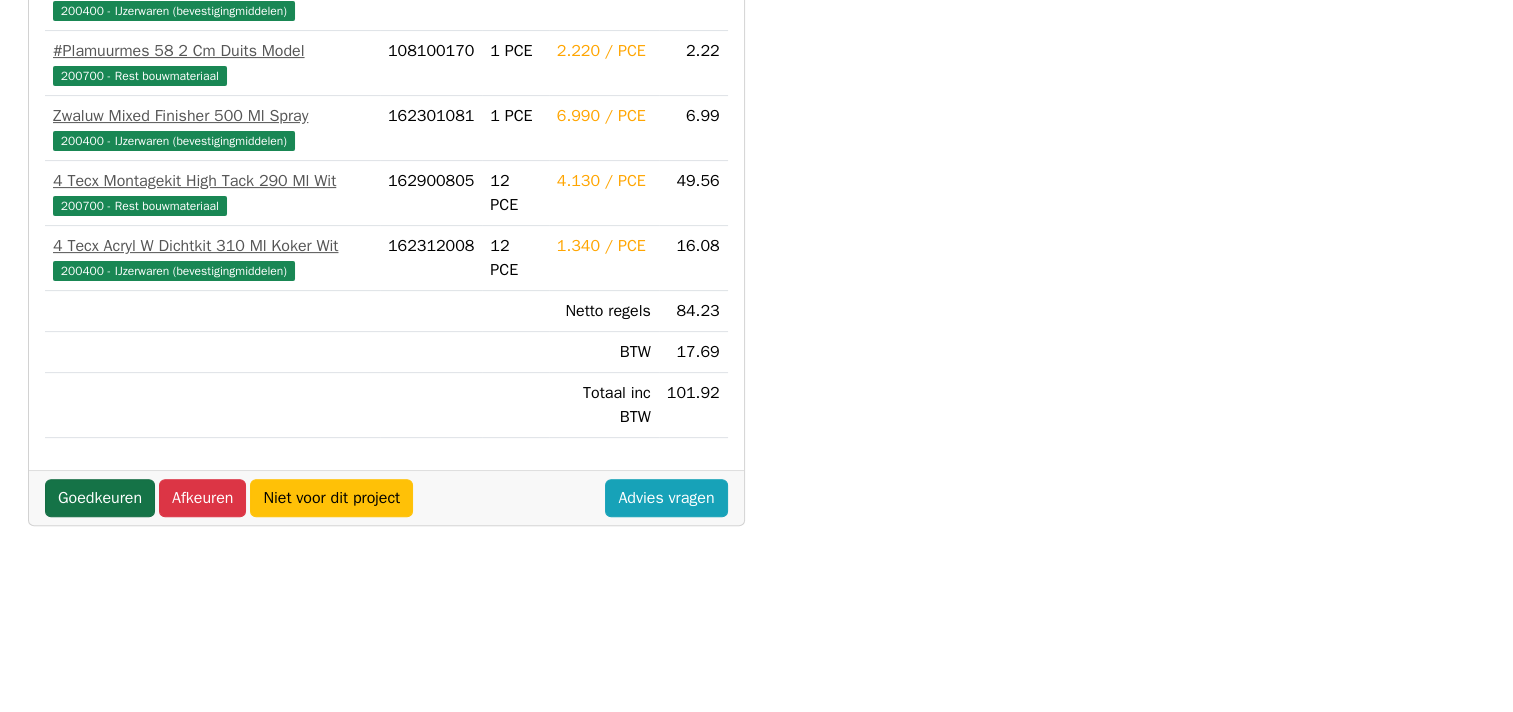 click on "Goedkeuren" at bounding box center (100, 498) 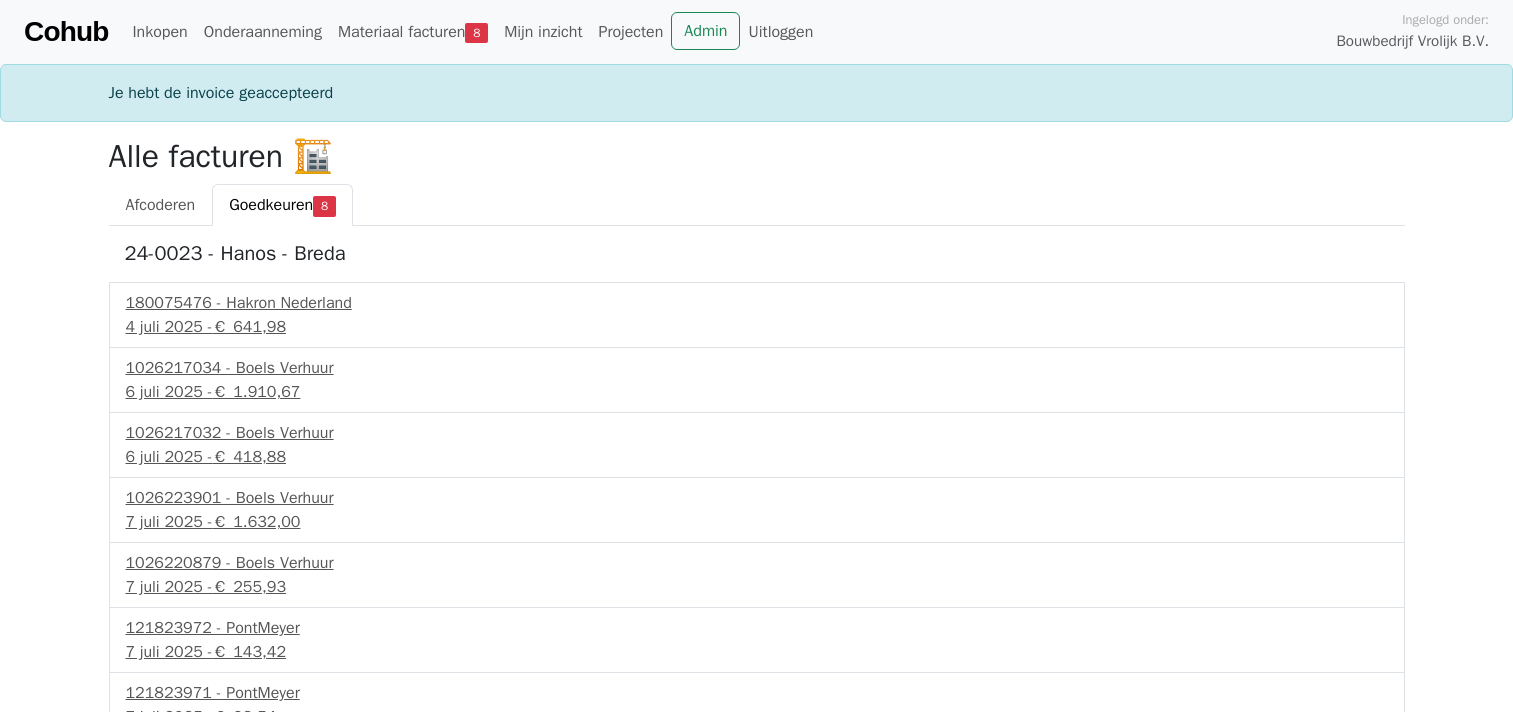 scroll, scrollTop: 0, scrollLeft: 0, axis: both 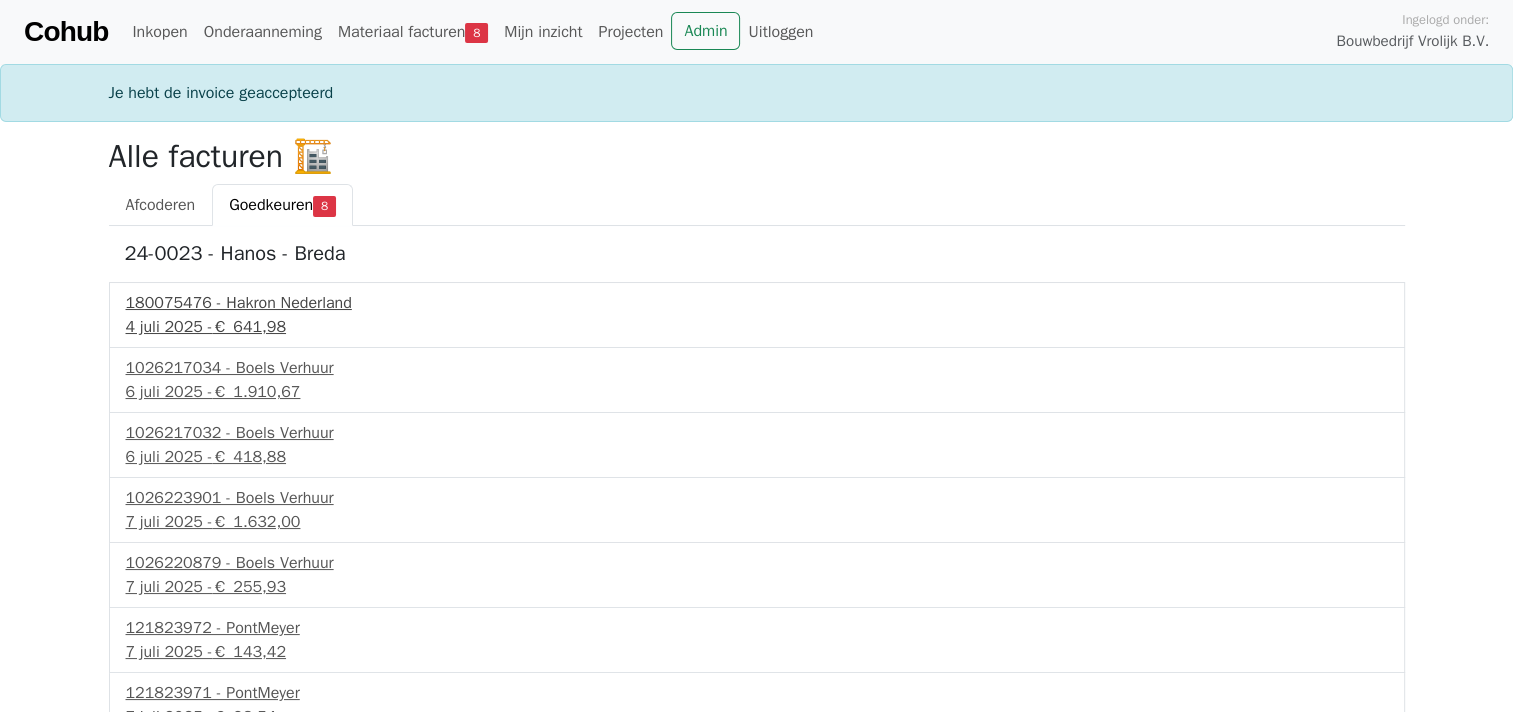 click on "180075476 - Hakron Nederland" at bounding box center [757, 303] 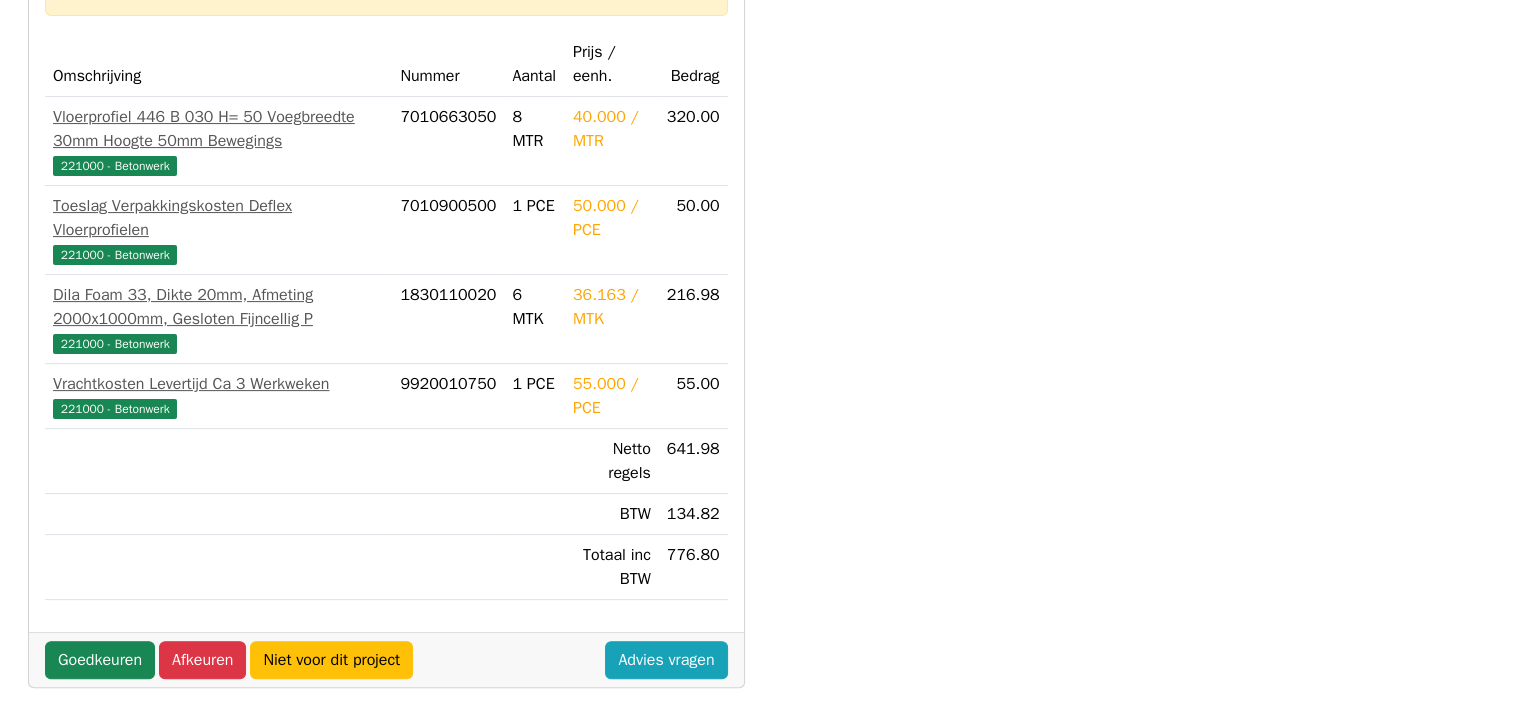 scroll, scrollTop: 500, scrollLeft: 0, axis: vertical 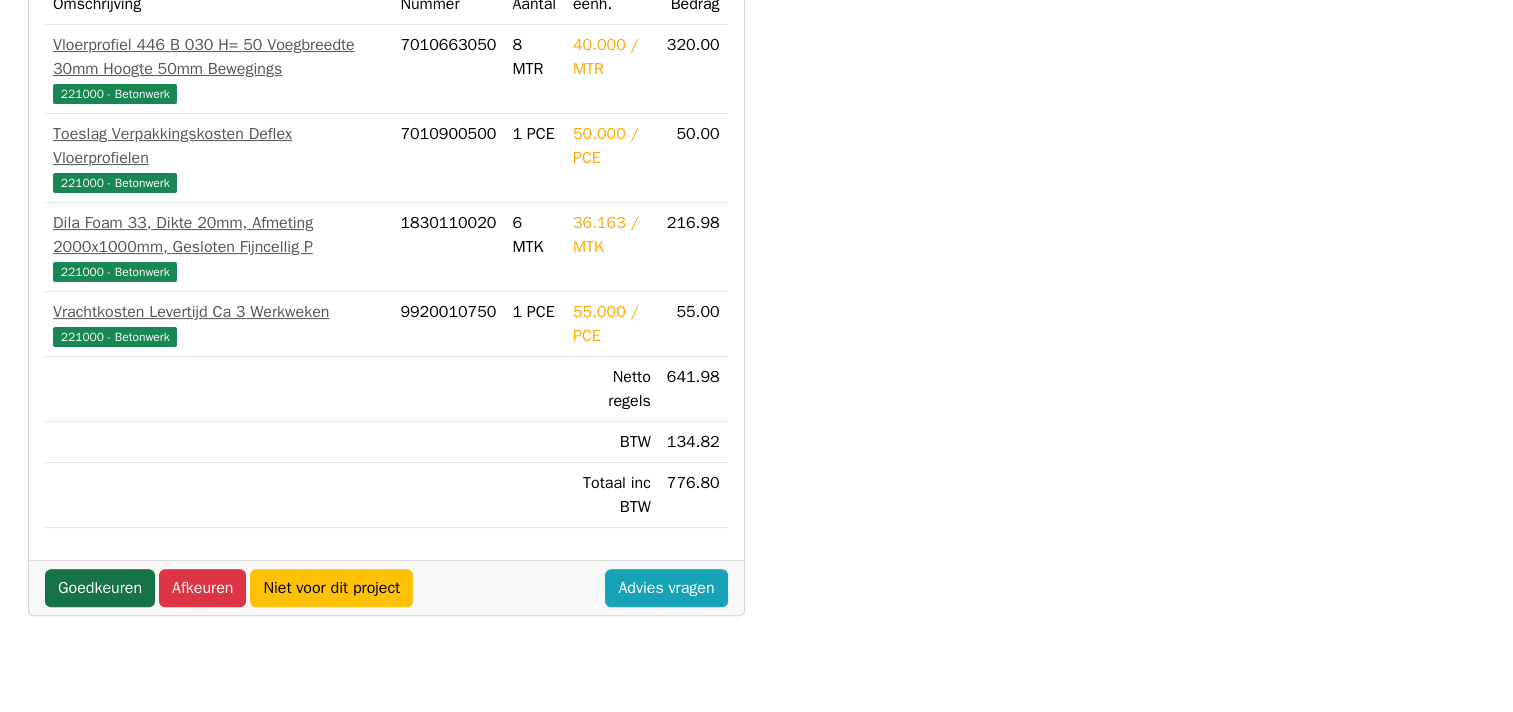 click on "Goedkeuren" at bounding box center [100, 588] 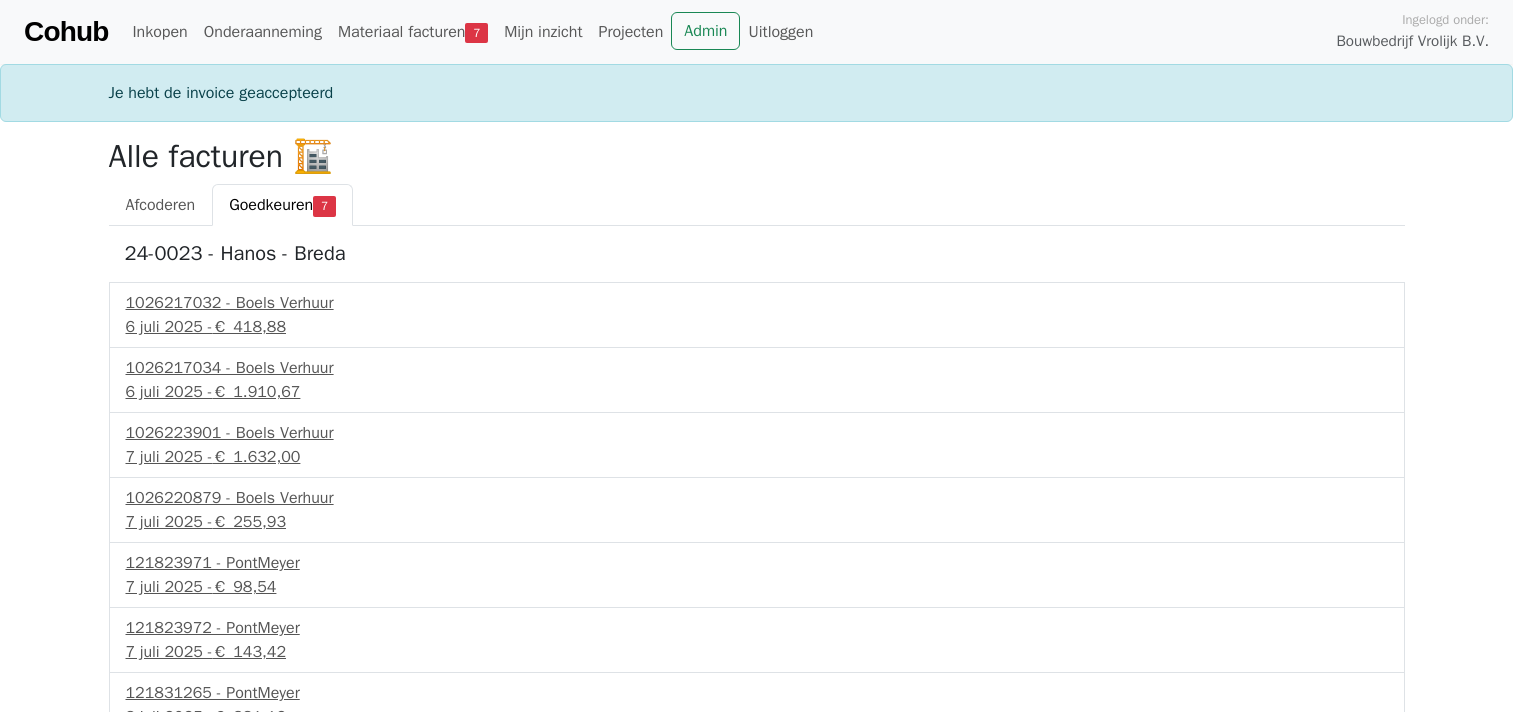 scroll, scrollTop: 0, scrollLeft: 0, axis: both 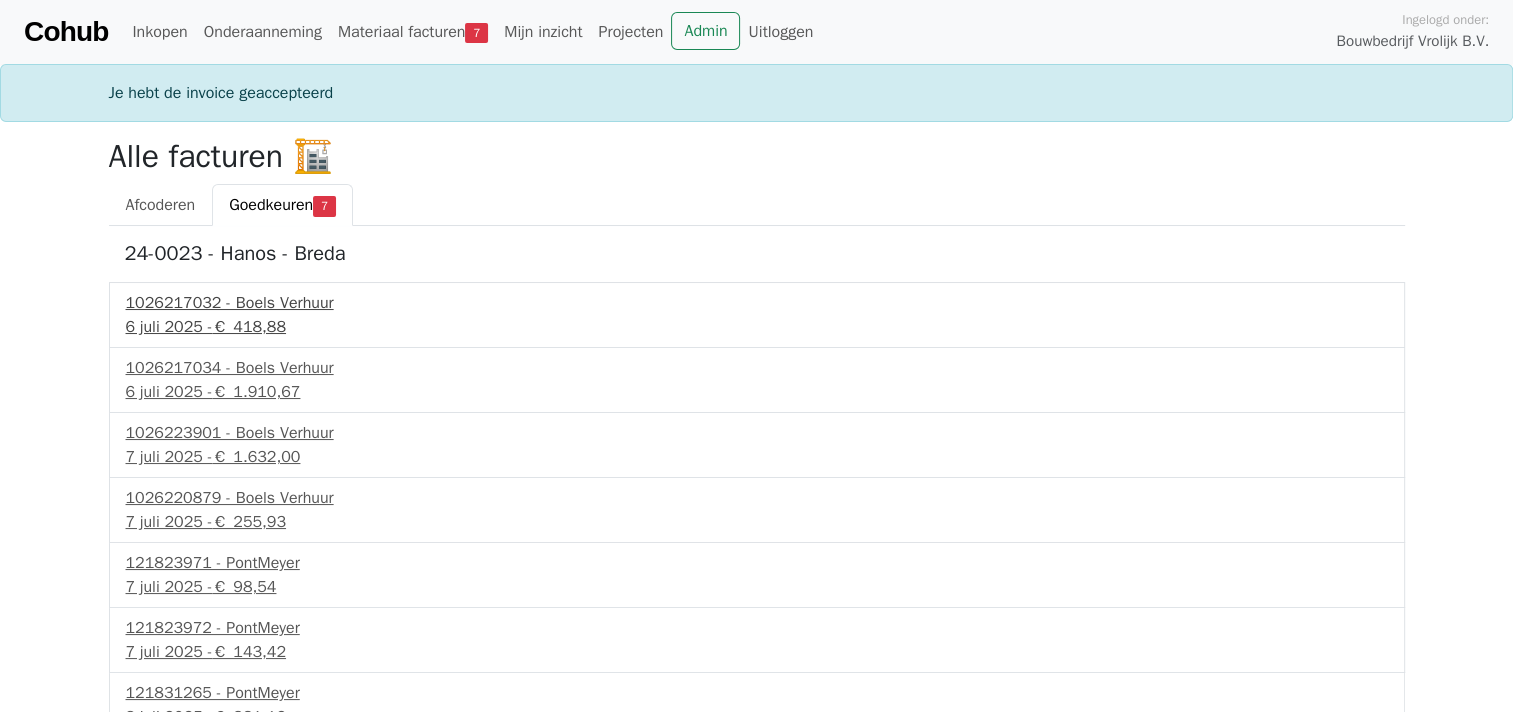 click on "1026217032 - Boels Verhuur" at bounding box center [757, 303] 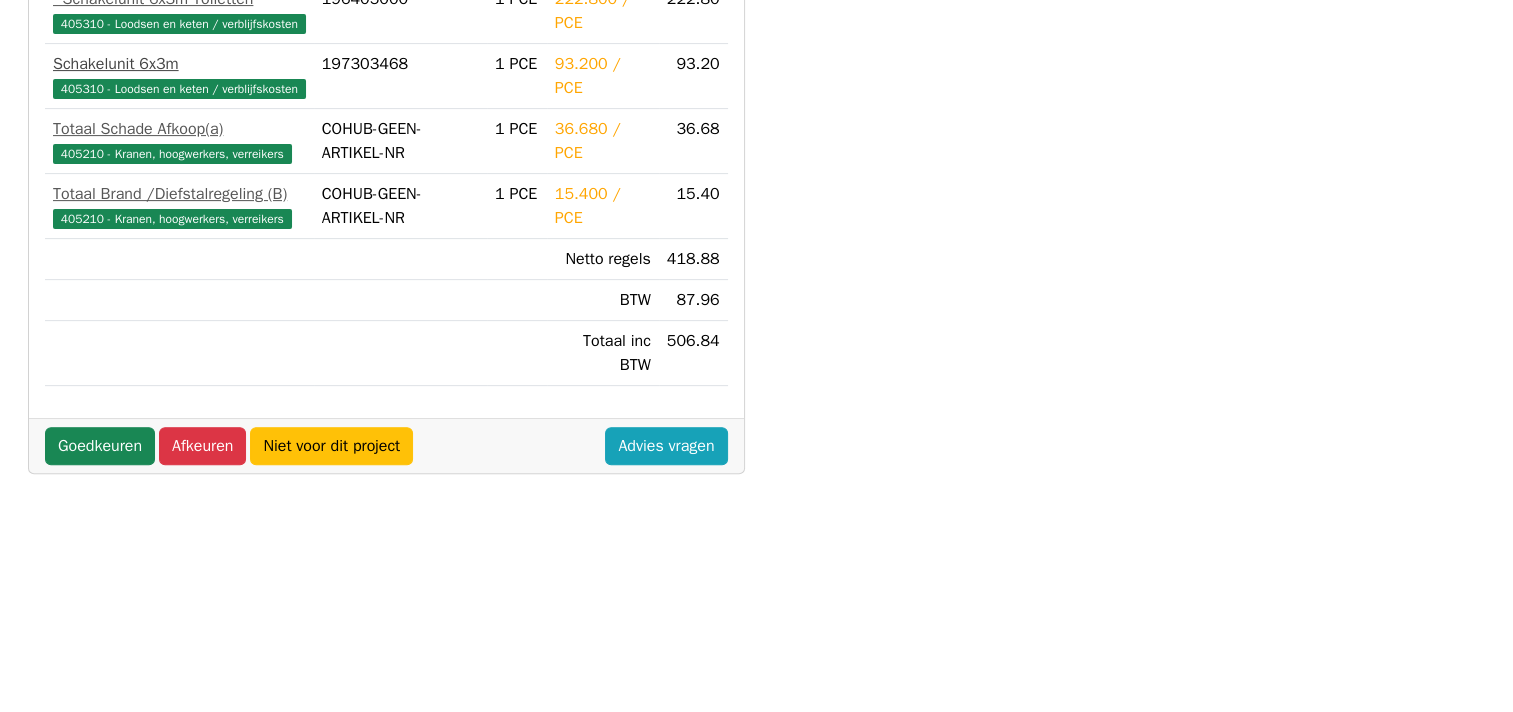 scroll, scrollTop: 700, scrollLeft: 0, axis: vertical 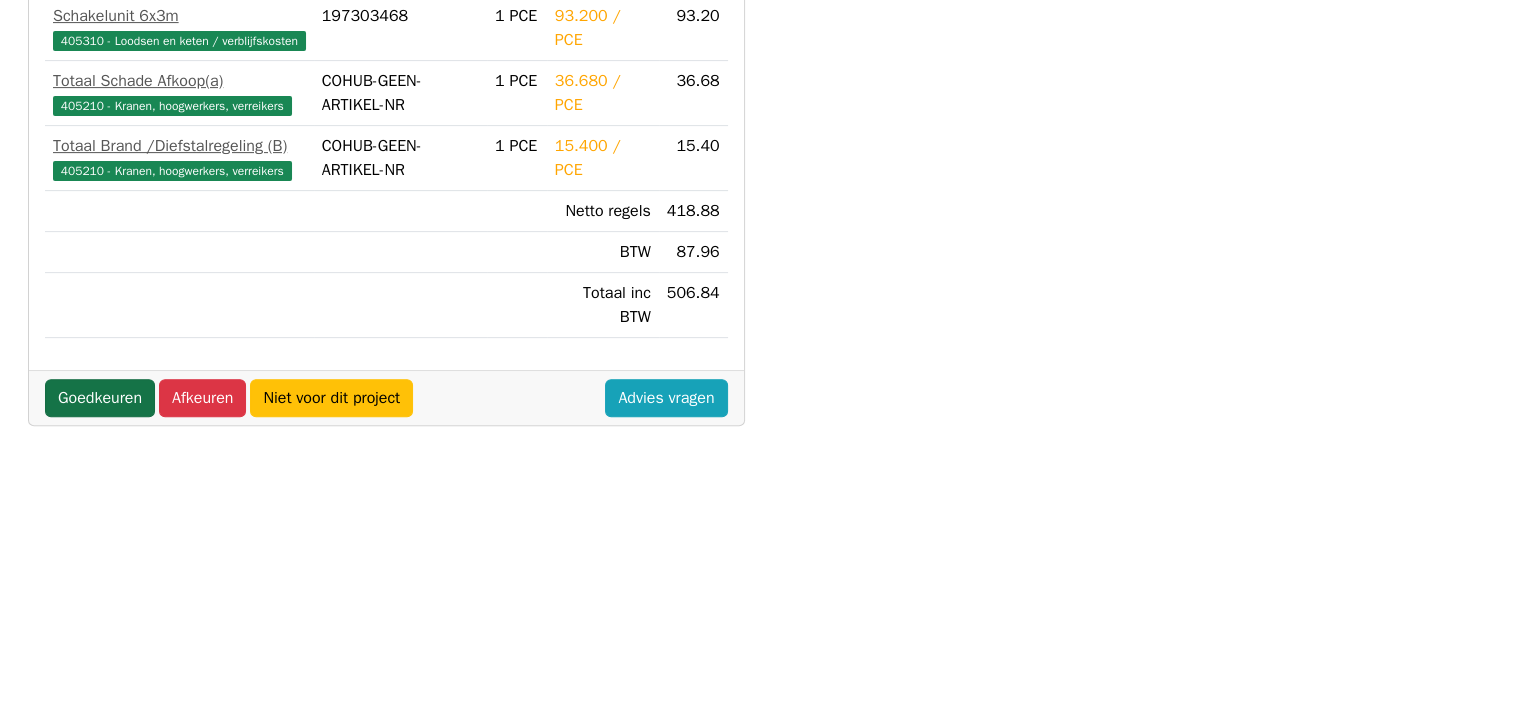 click on "Goedkeuren" at bounding box center [100, 398] 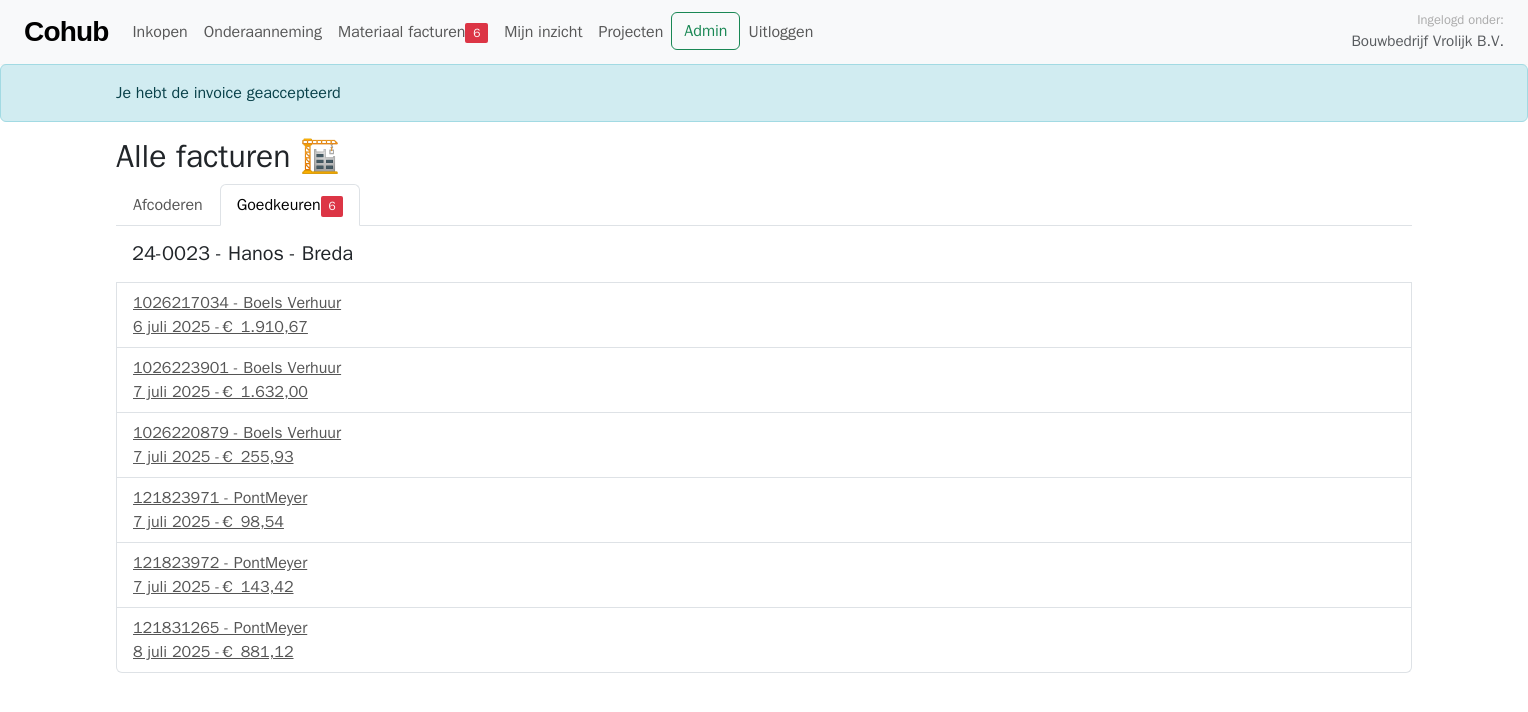 scroll, scrollTop: 0, scrollLeft: 0, axis: both 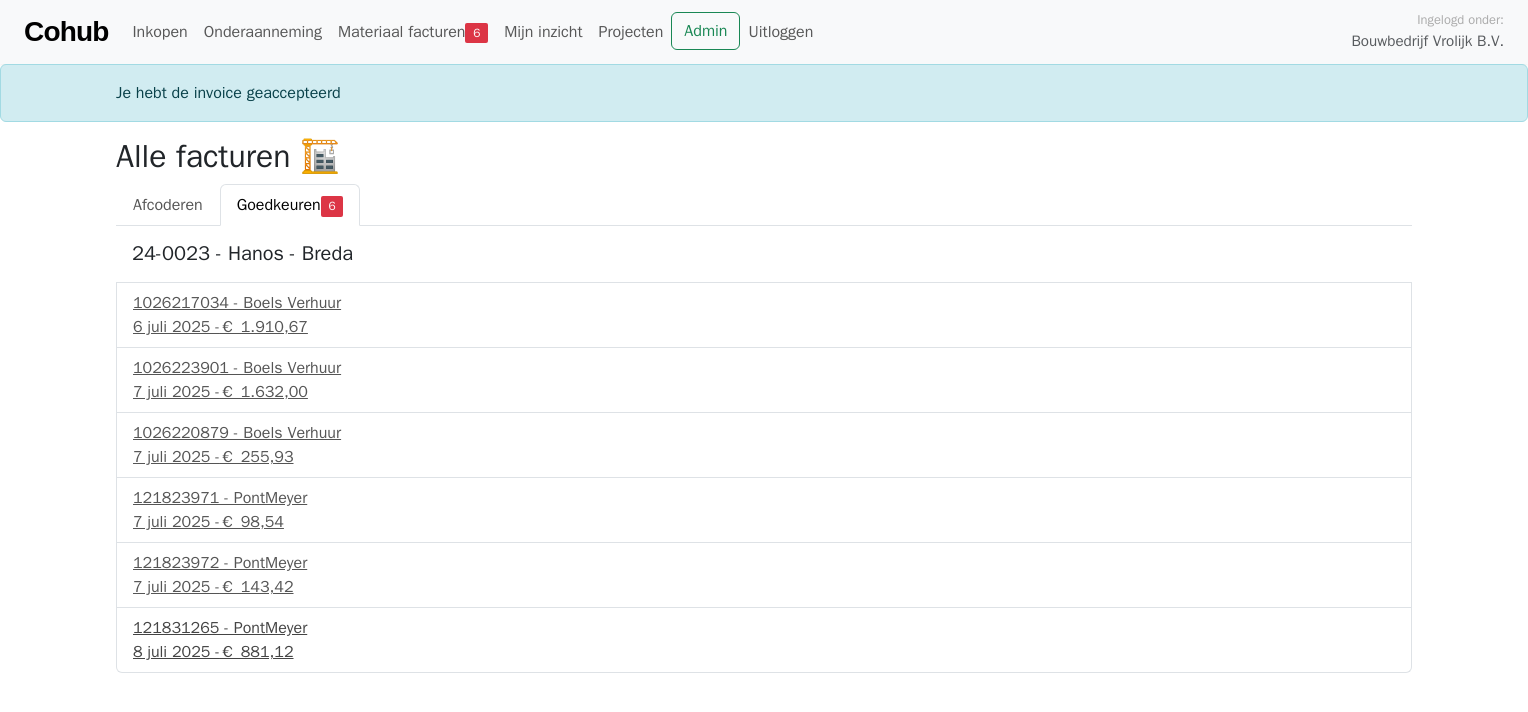 click on "121831265 - PontMeyer" at bounding box center (764, 628) 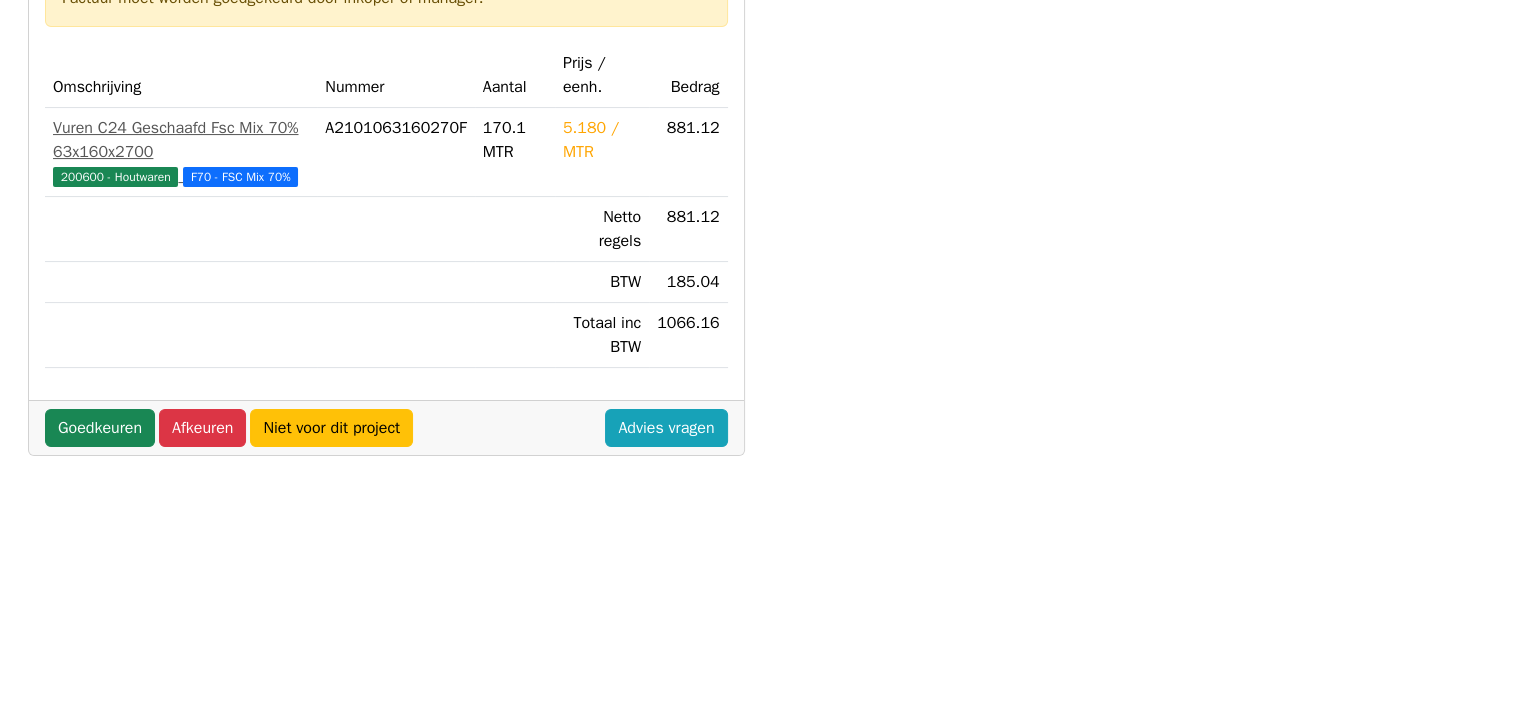 scroll, scrollTop: 400, scrollLeft: 0, axis: vertical 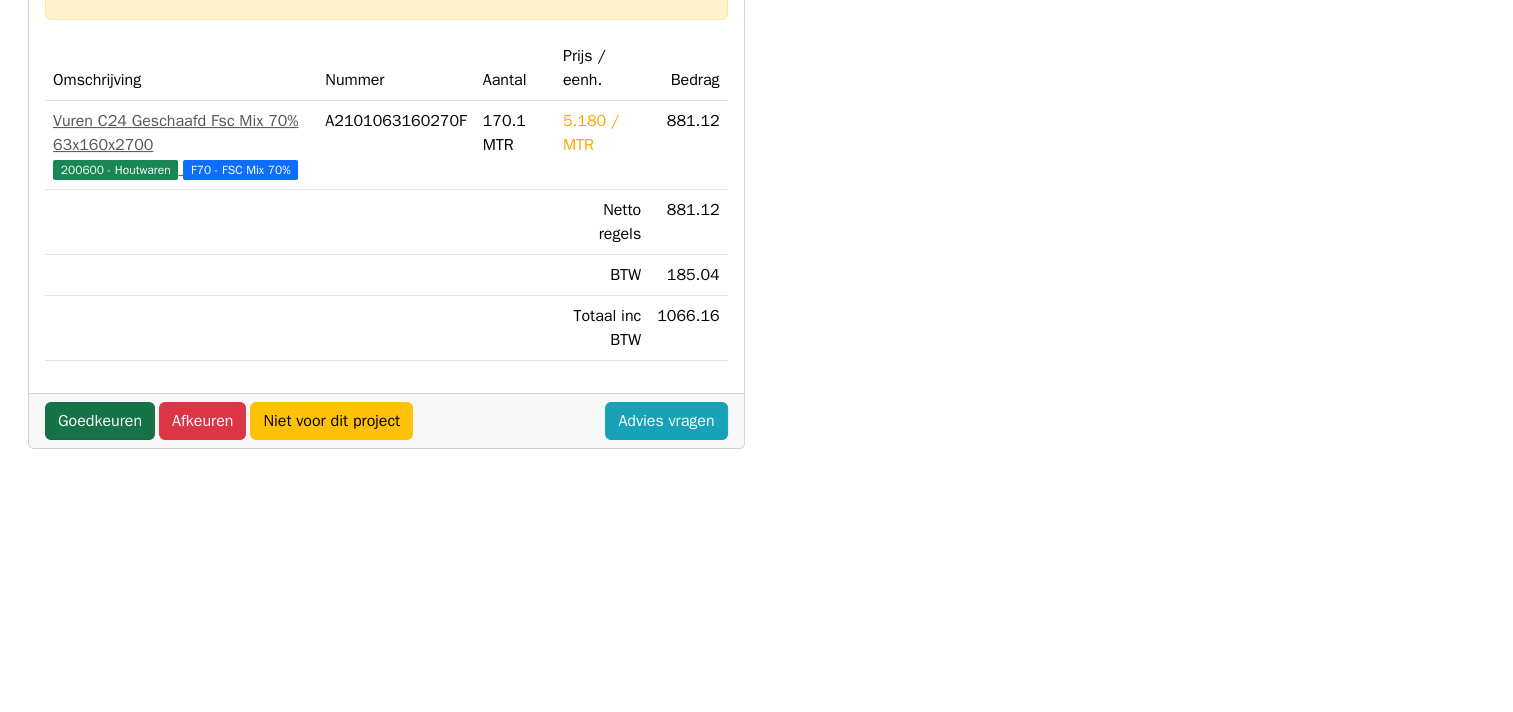 click on "Goedkeuren" at bounding box center (100, 373) 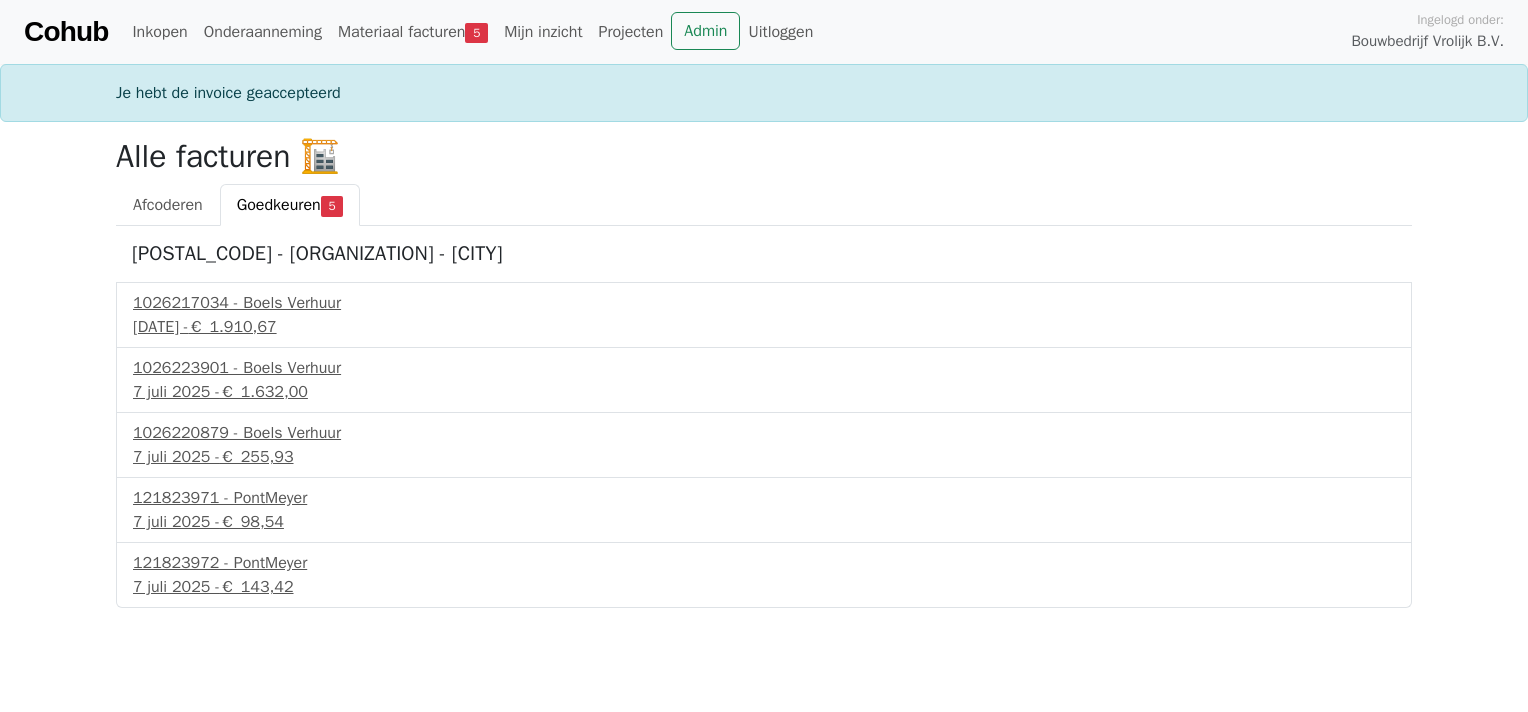 scroll, scrollTop: 0, scrollLeft: 0, axis: both 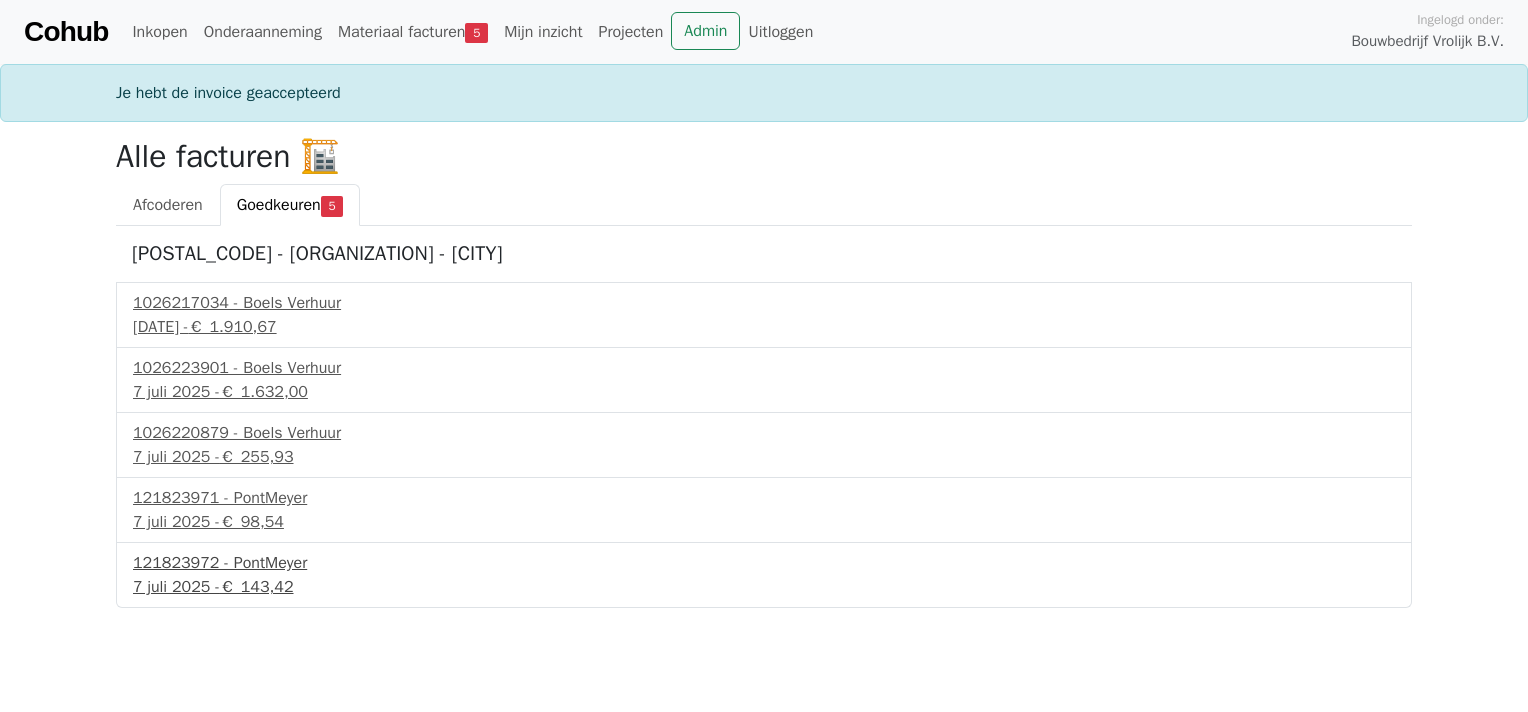 click on "121823972 - PontMeyer" at bounding box center (764, 563) 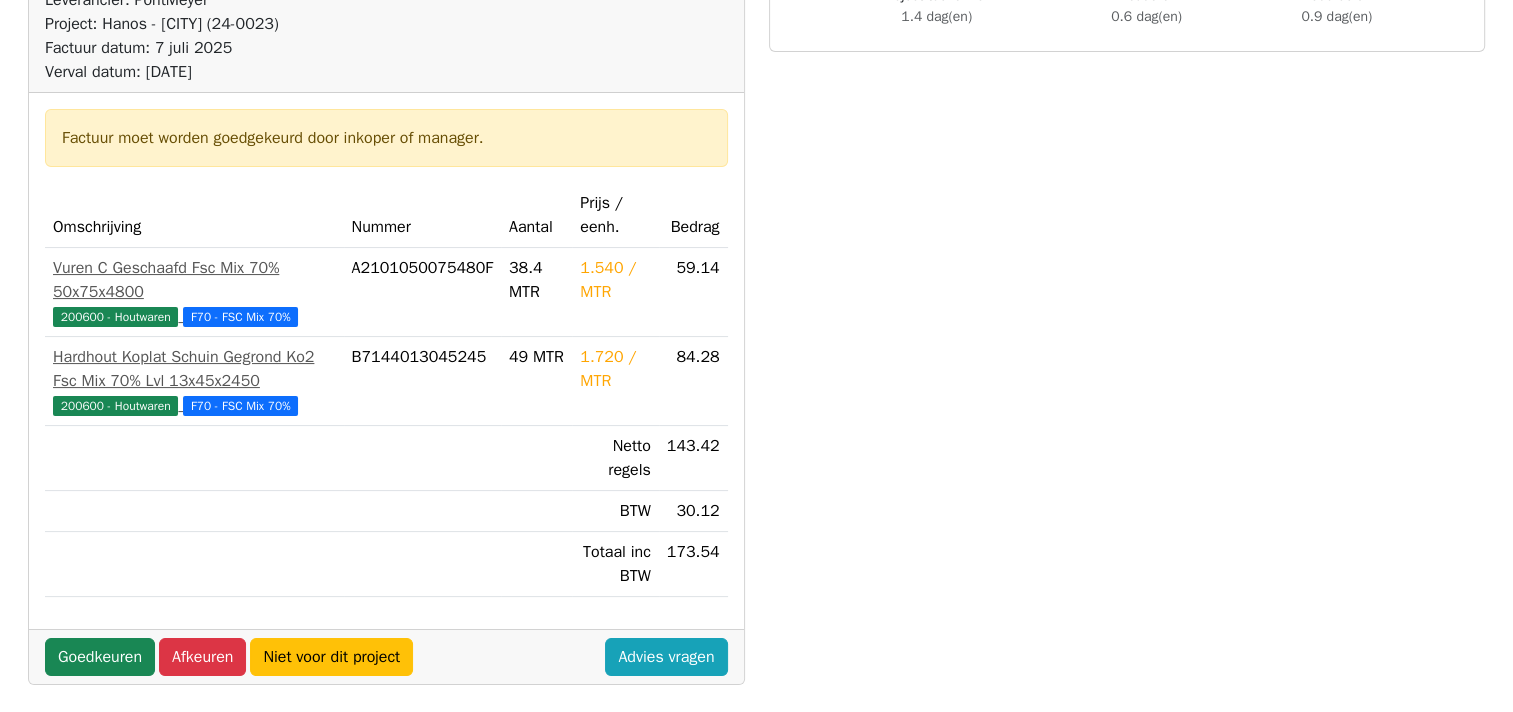 scroll, scrollTop: 300, scrollLeft: 0, axis: vertical 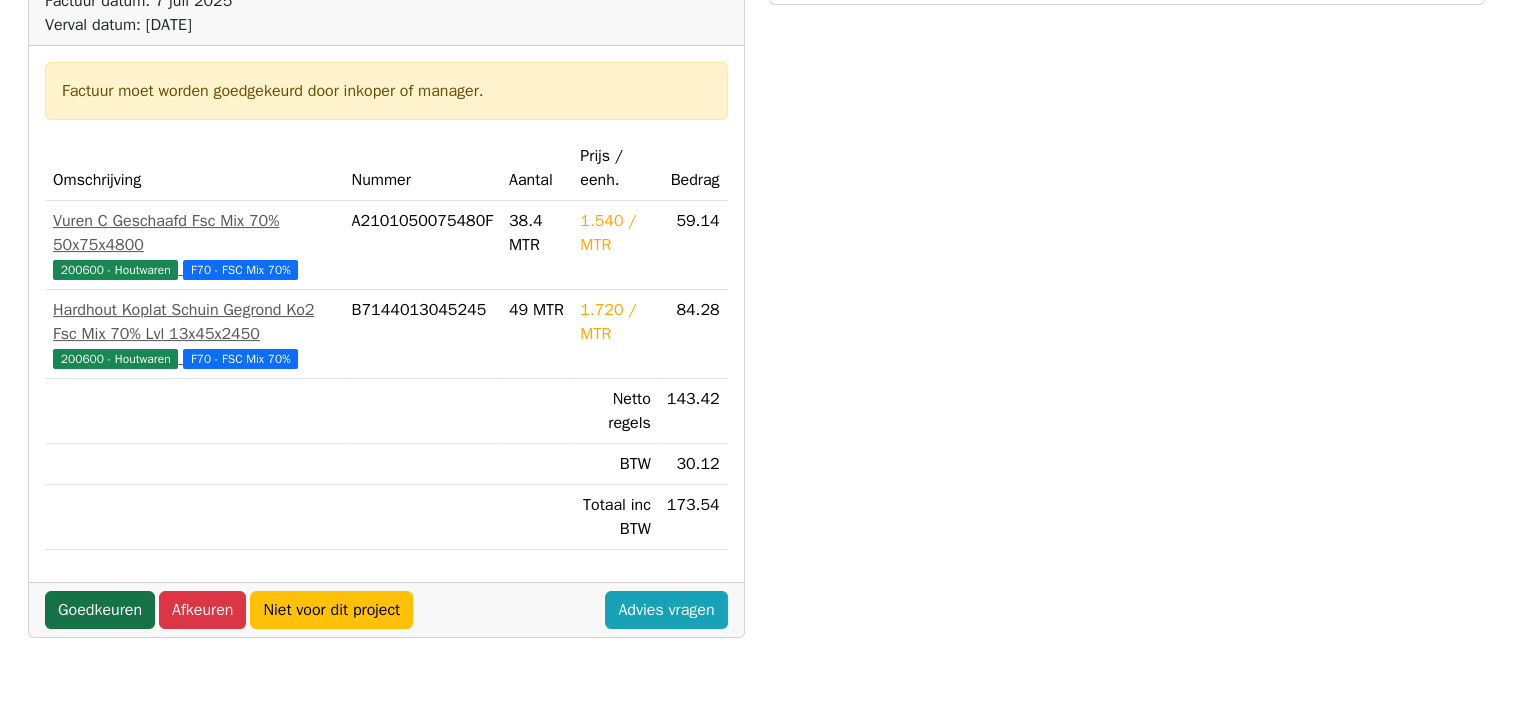 click on "Goedkeuren" at bounding box center [100, 610] 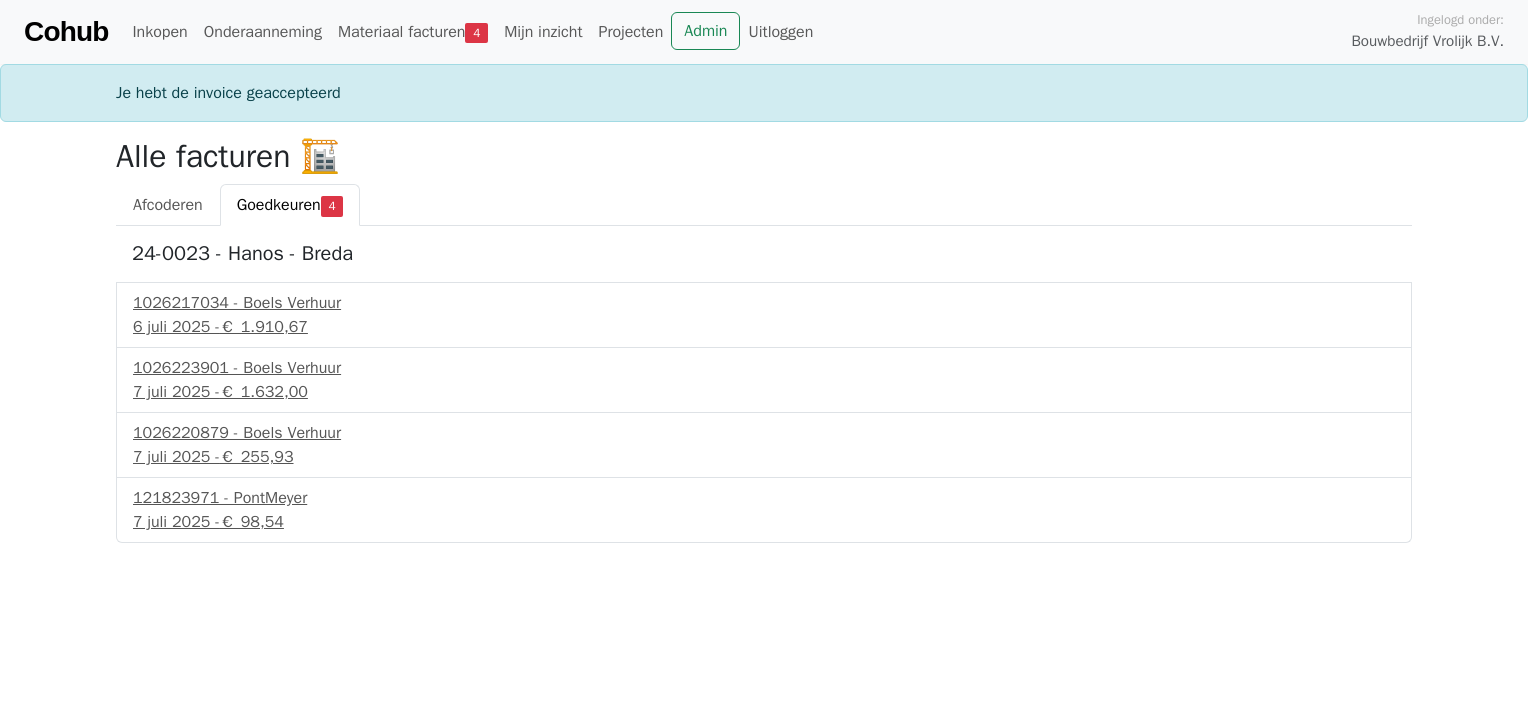 scroll, scrollTop: 0, scrollLeft: 0, axis: both 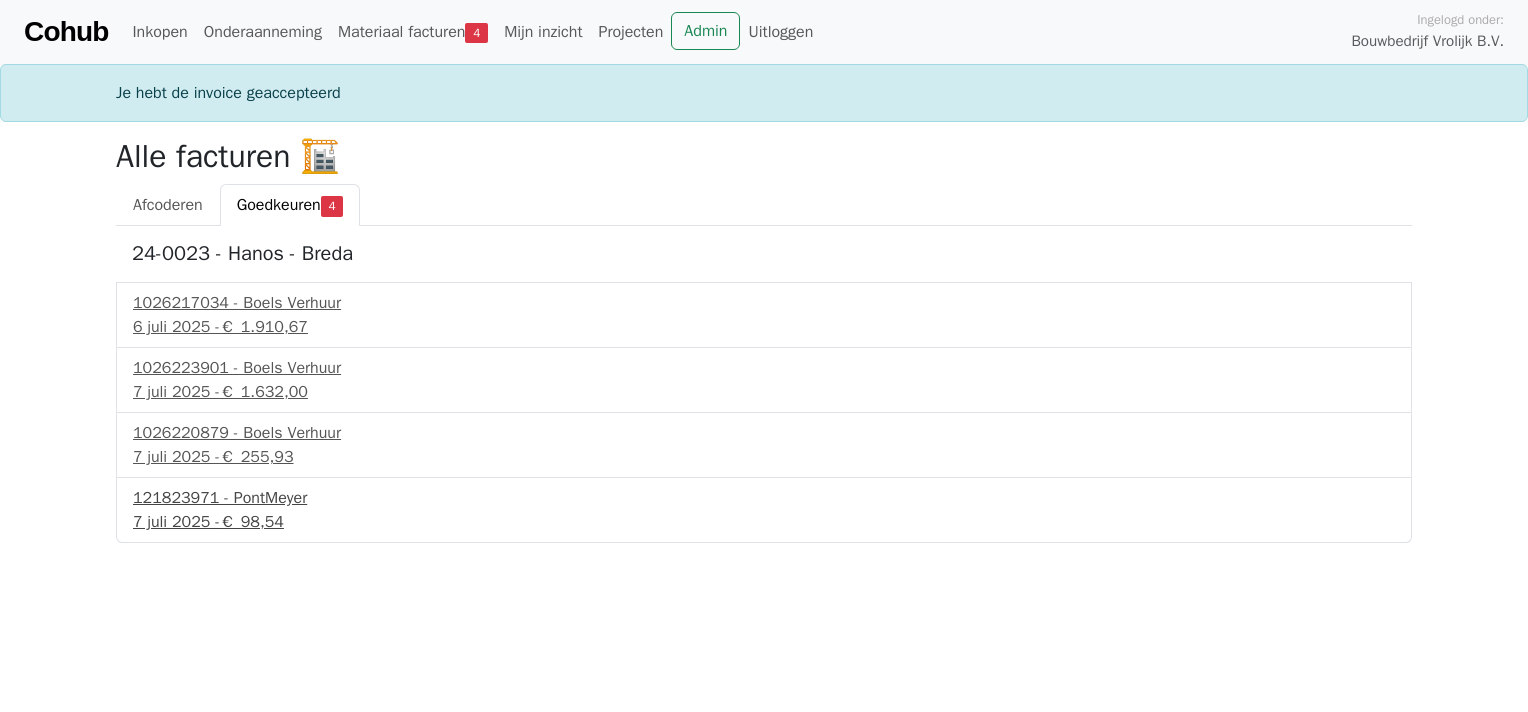 click on "121823971 - PontMeyer" at bounding box center [764, 498] 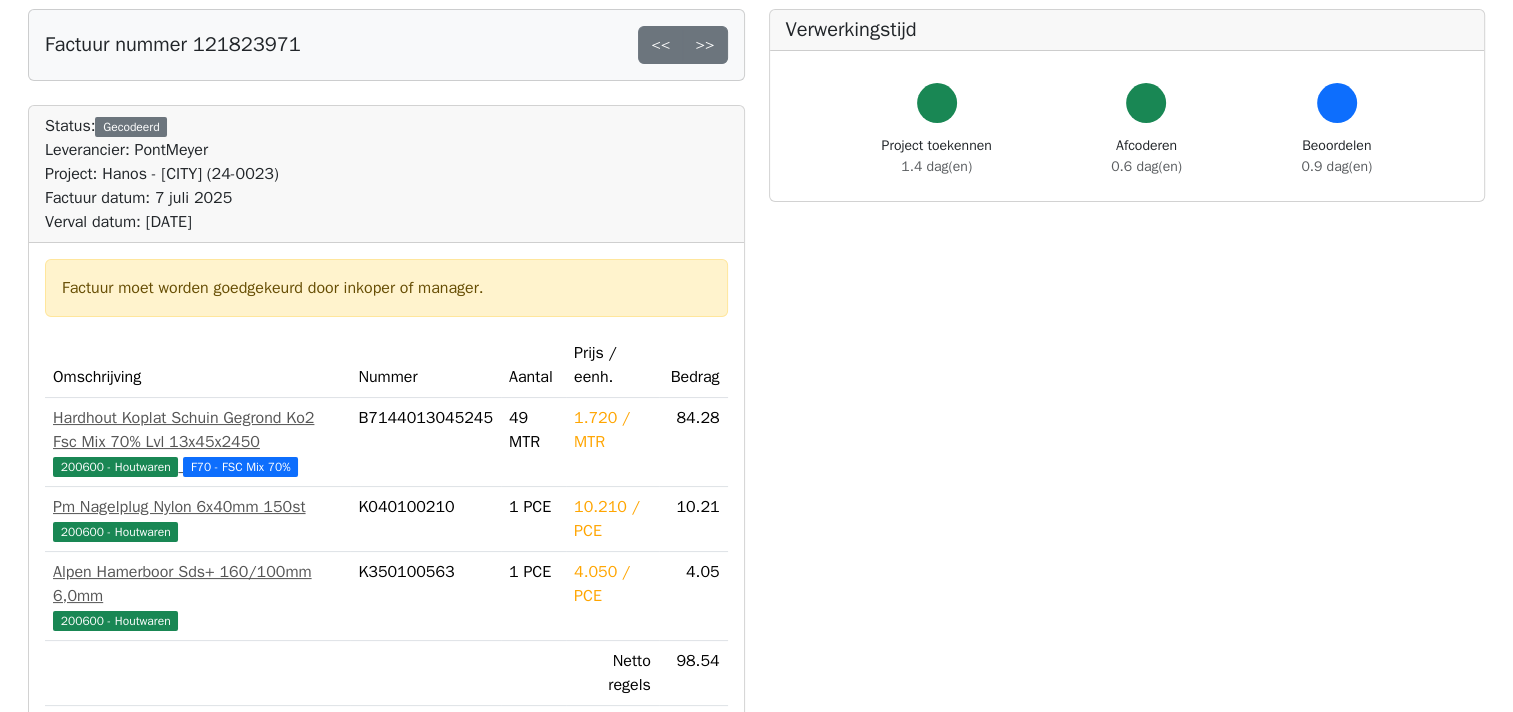 scroll, scrollTop: 300, scrollLeft: 0, axis: vertical 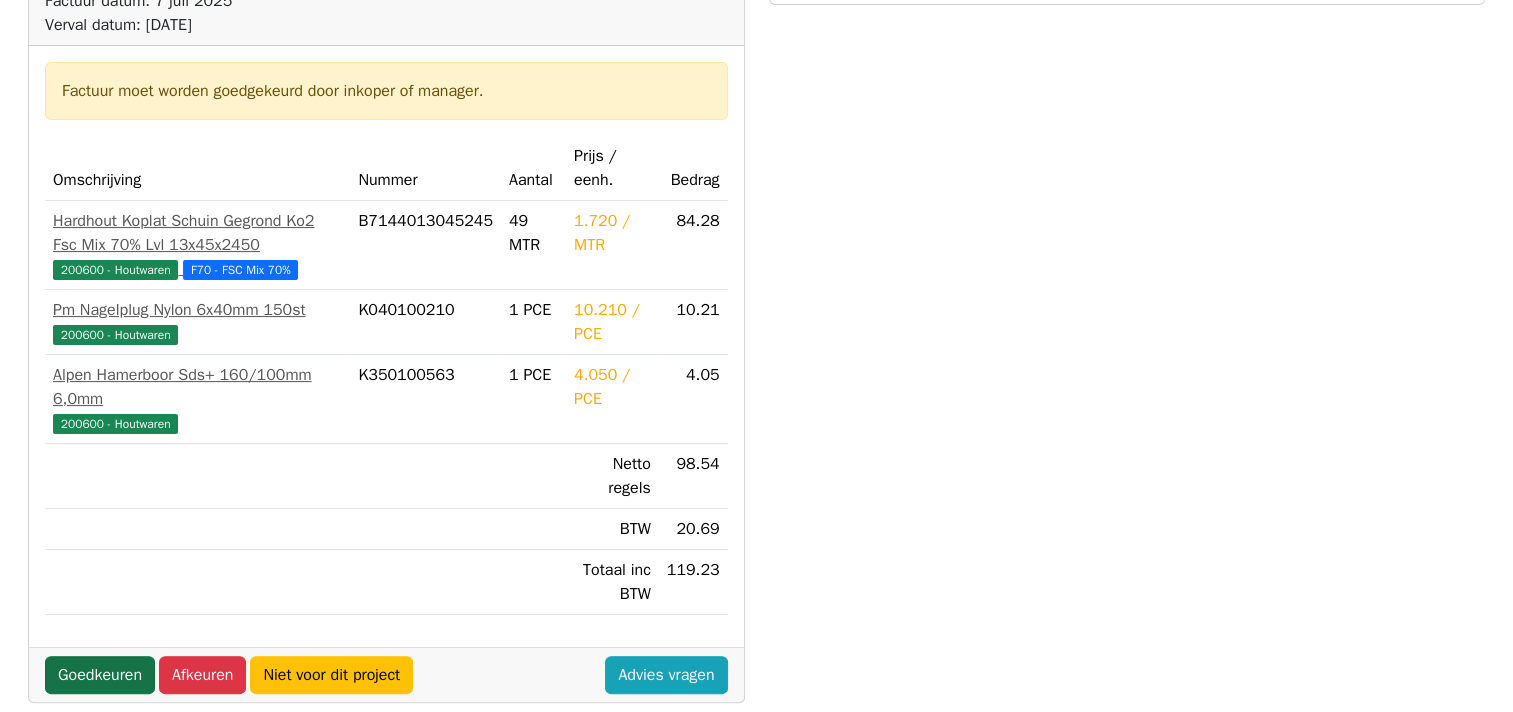 click on "Goedkeuren" at bounding box center [100, 675] 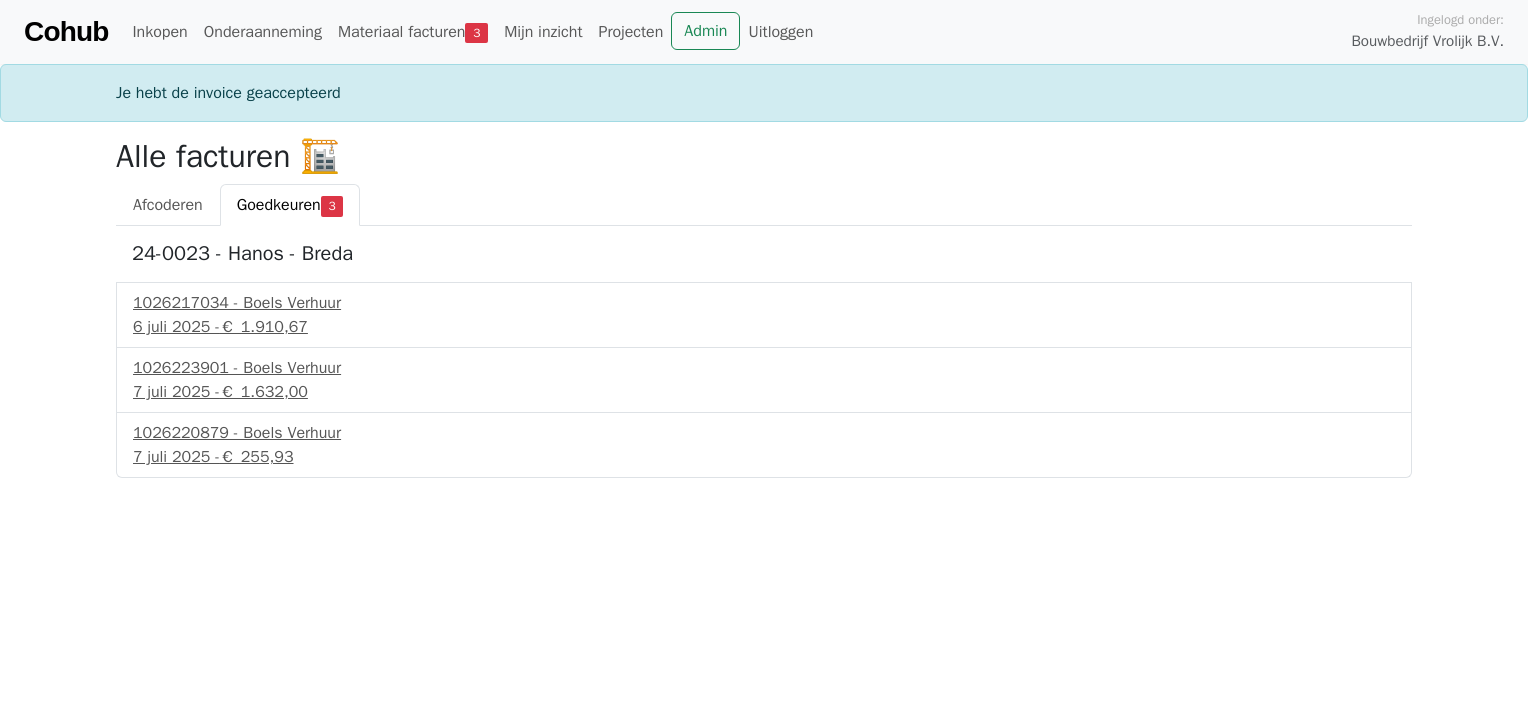 scroll, scrollTop: 0, scrollLeft: 0, axis: both 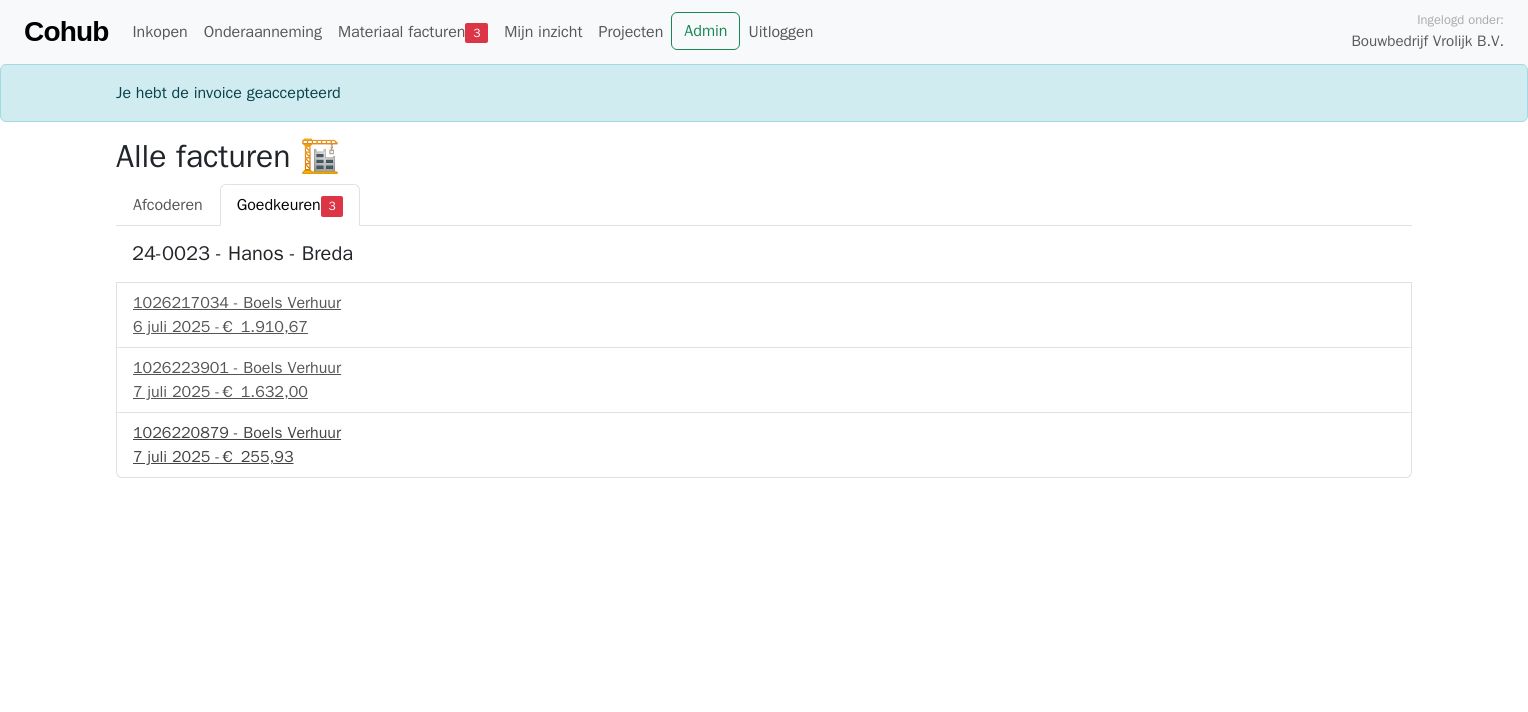 click on "1026220879 - Boels Verhuur" at bounding box center (764, 433) 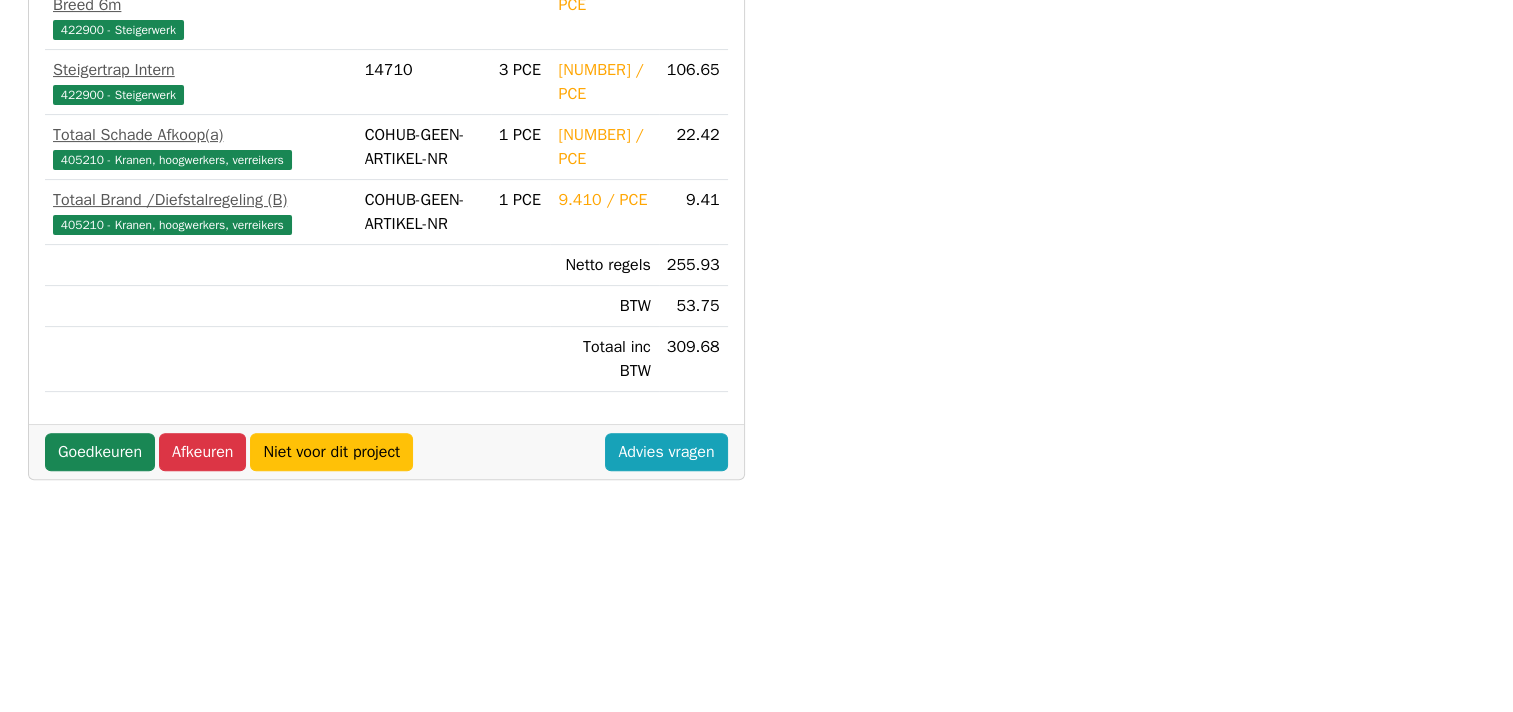scroll, scrollTop: 600, scrollLeft: 0, axis: vertical 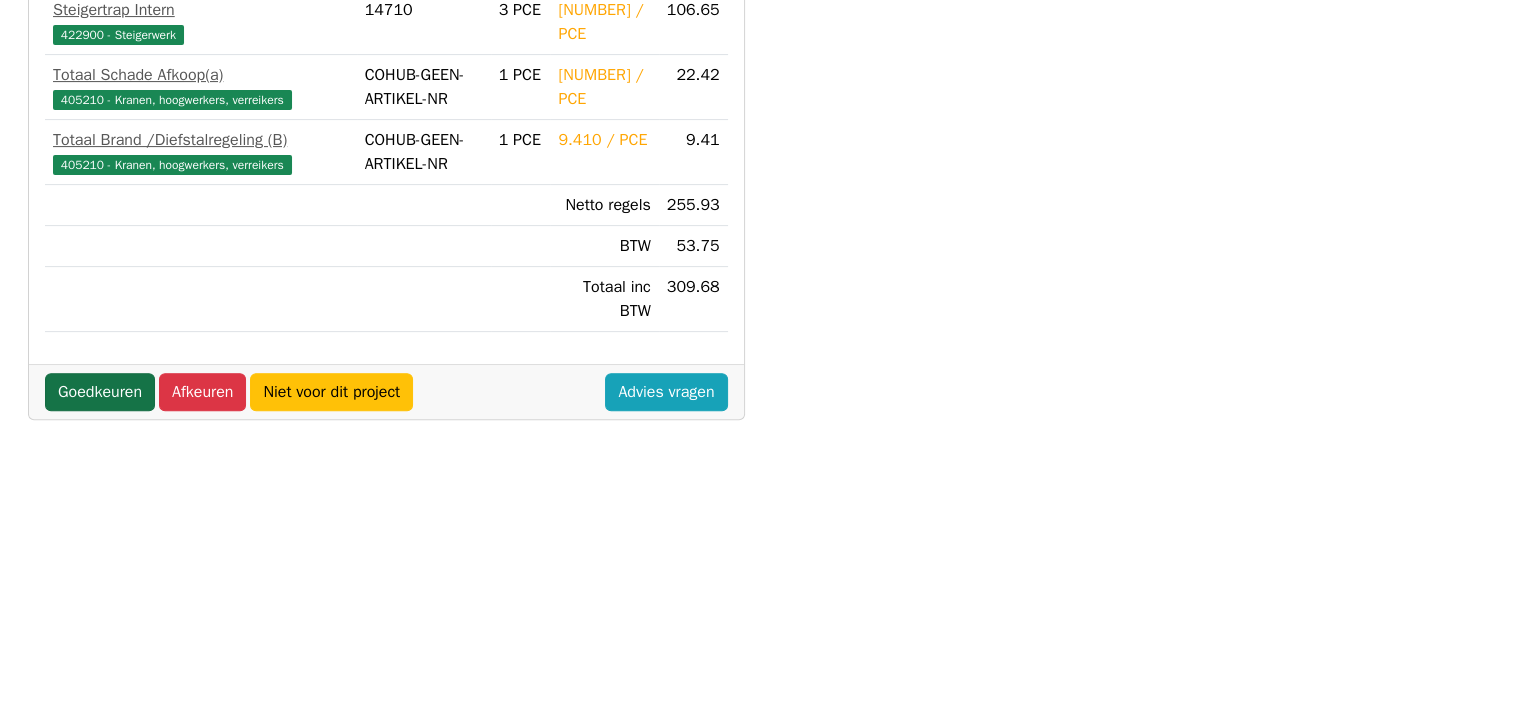 click on "Goedkeuren" at bounding box center (100, 392) 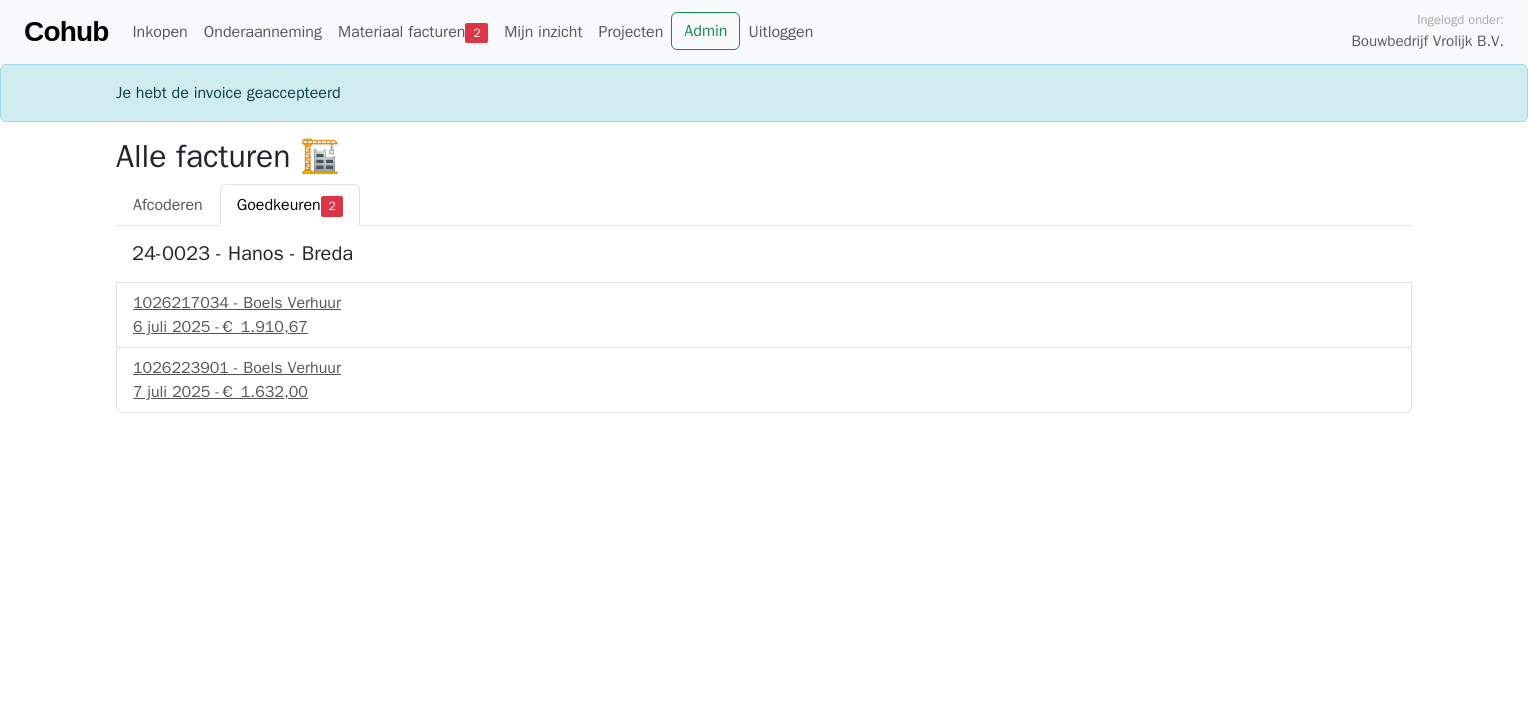 scroll, scrollTop: 0, scrollLeft: 0, axis: both 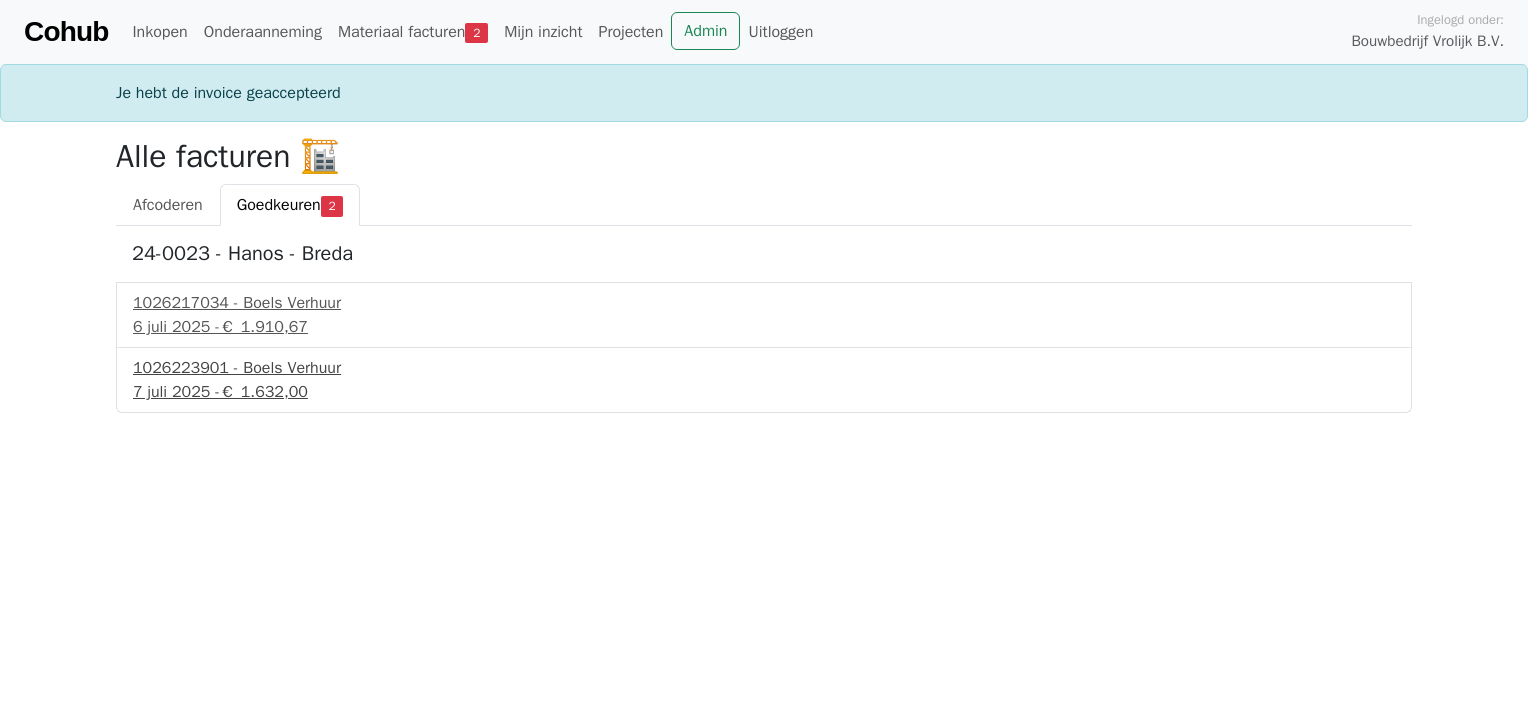 click on "[DATE] -  € 1.632,00" at bounding box center [764, 392] 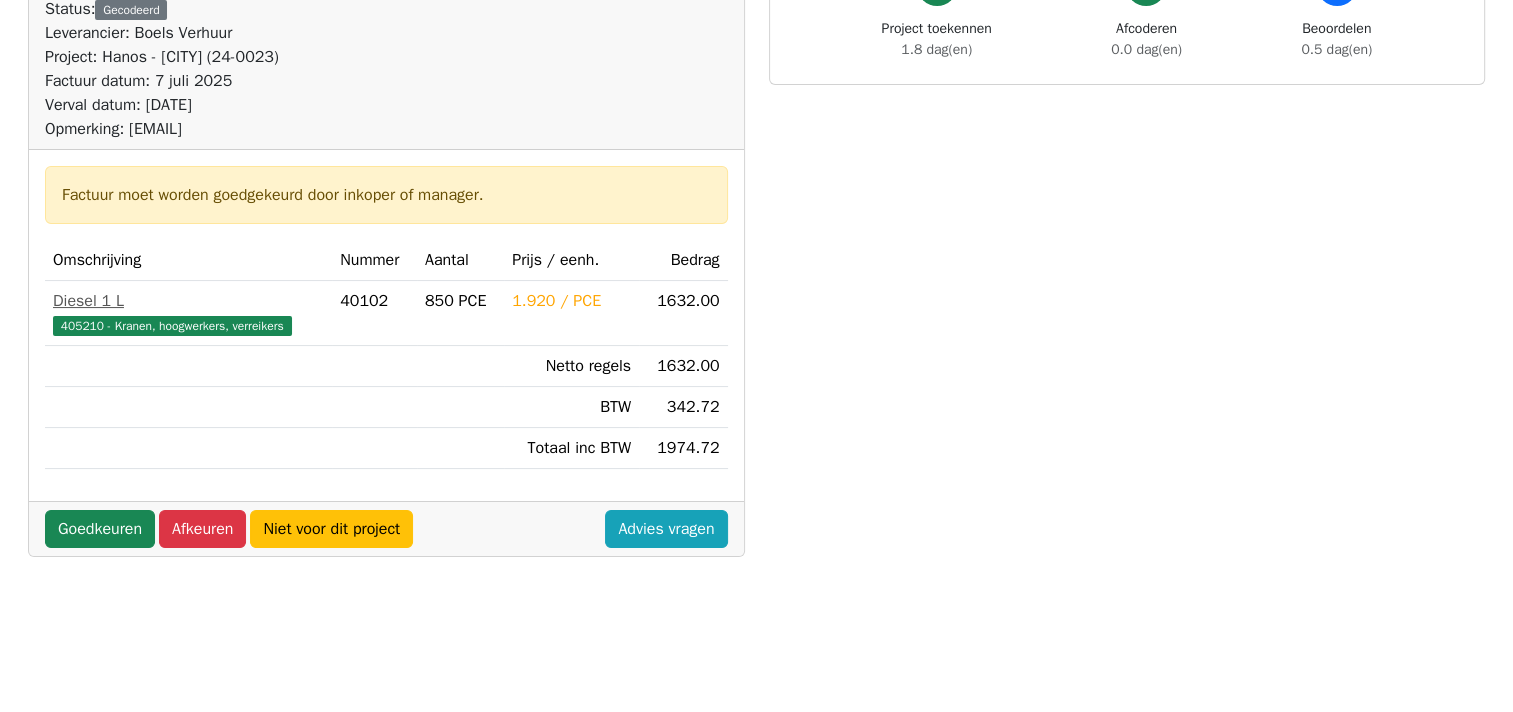 scroll, scrollTop: 300, scrollLeft: 0, axis: vertical 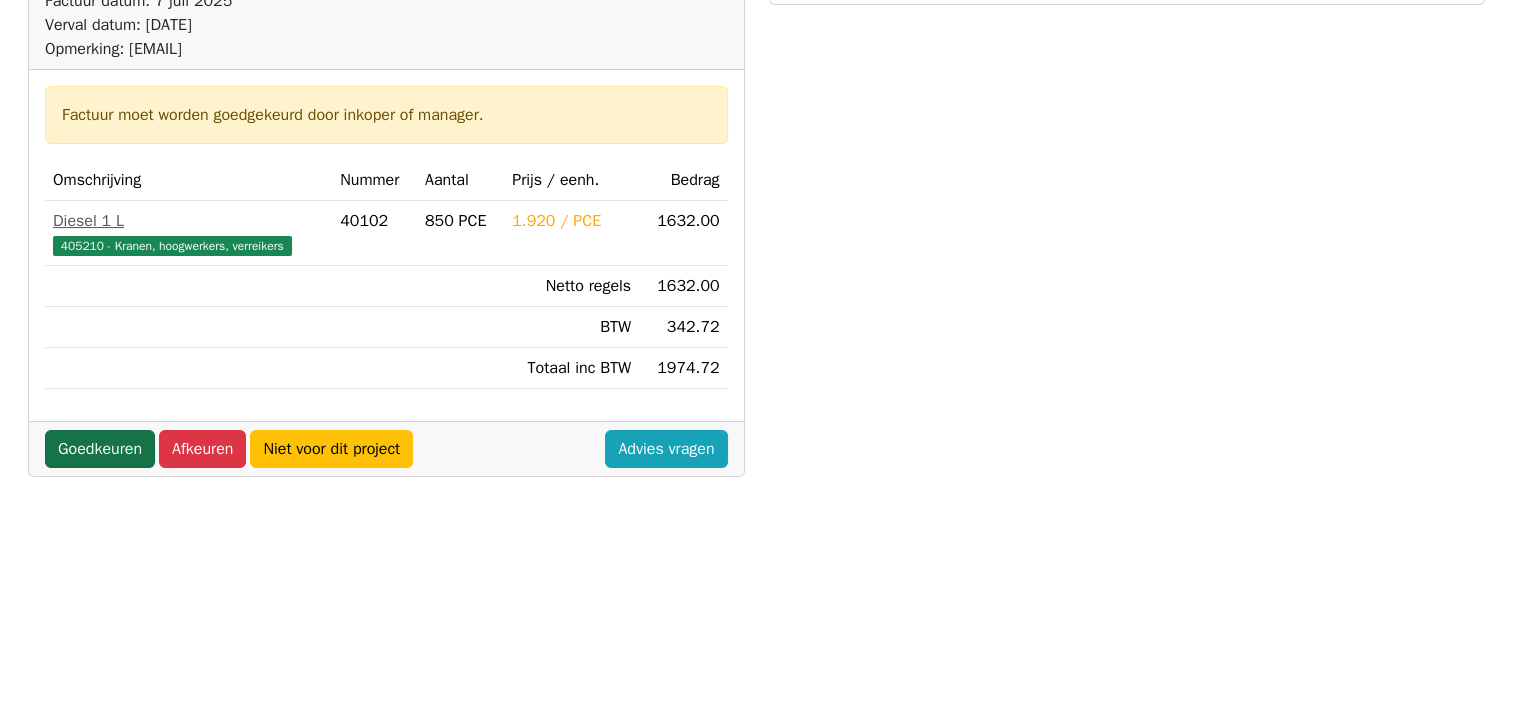 click on "Goedkeuren" at bounding box center (100, 449) 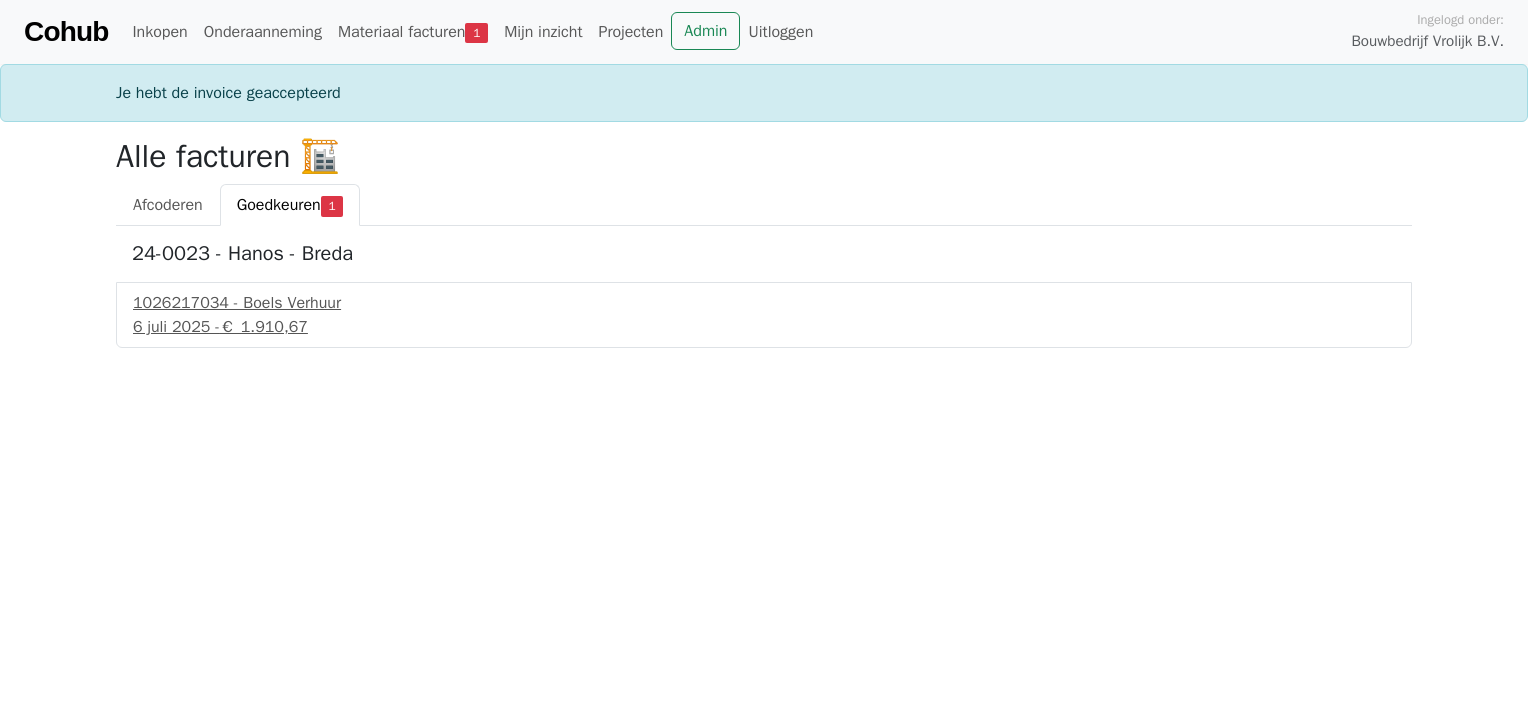 scroll, scrollTop: 0, scrollLeft: 0, axis: both 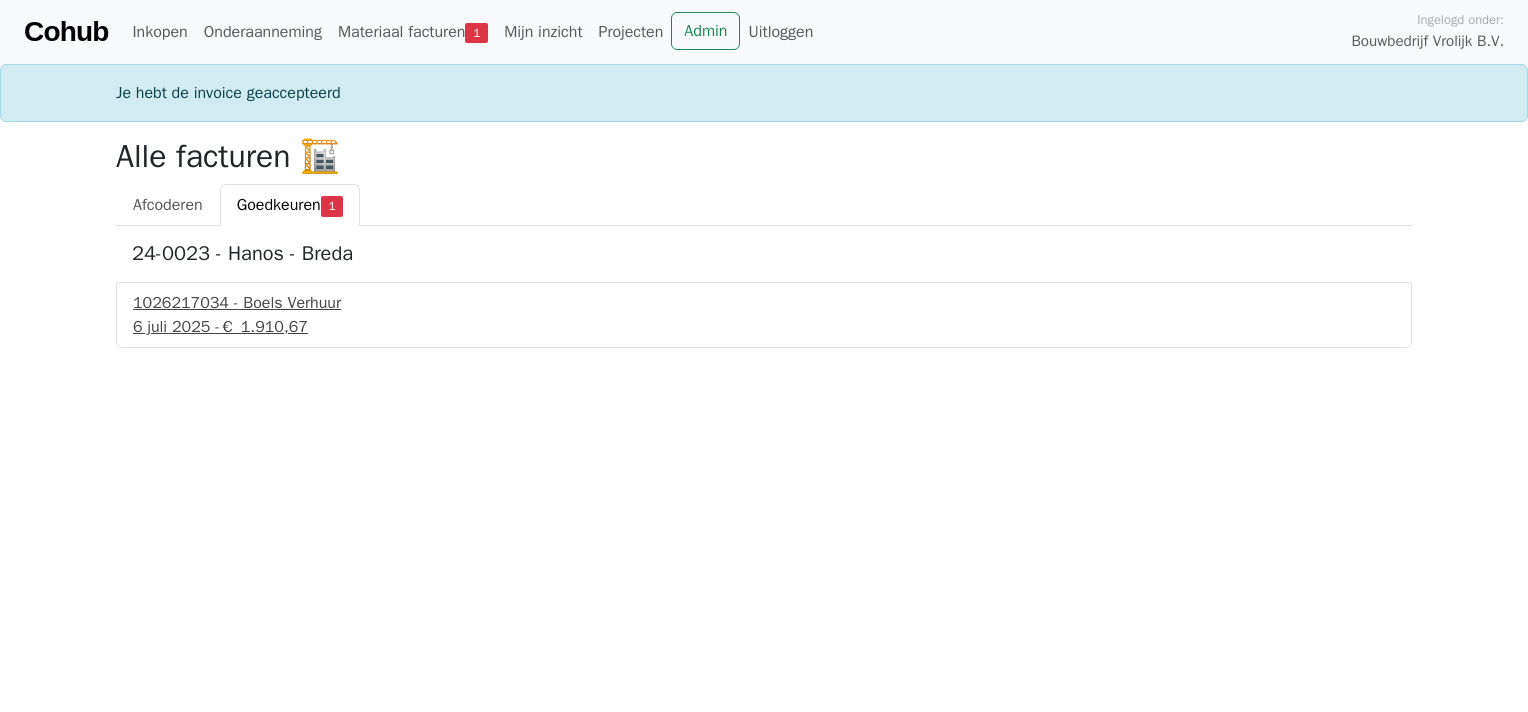 click on "[DATE] -  € 1.910,67" at bounding box center (764, 327) 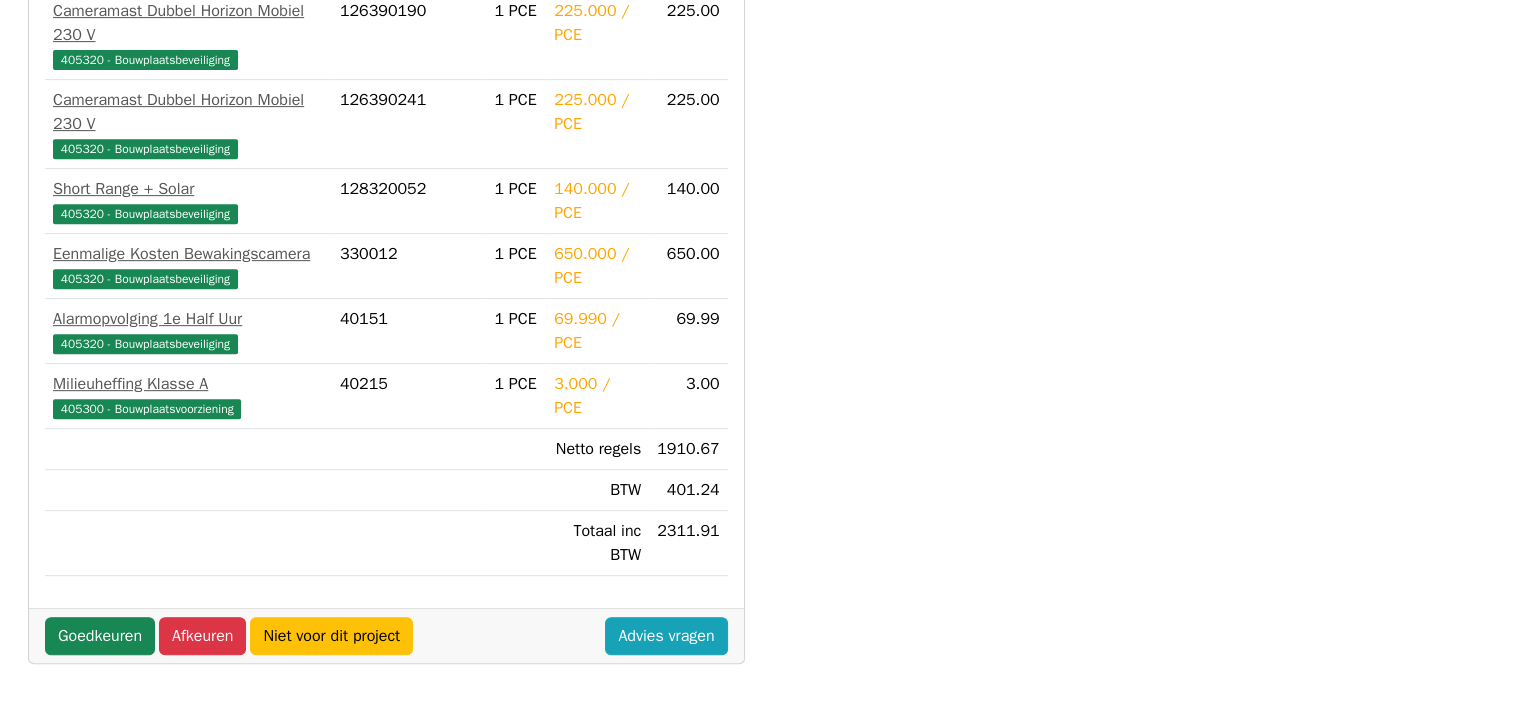 scroll, scrollTop: 887, scrollLeft: 0, axis: vertical 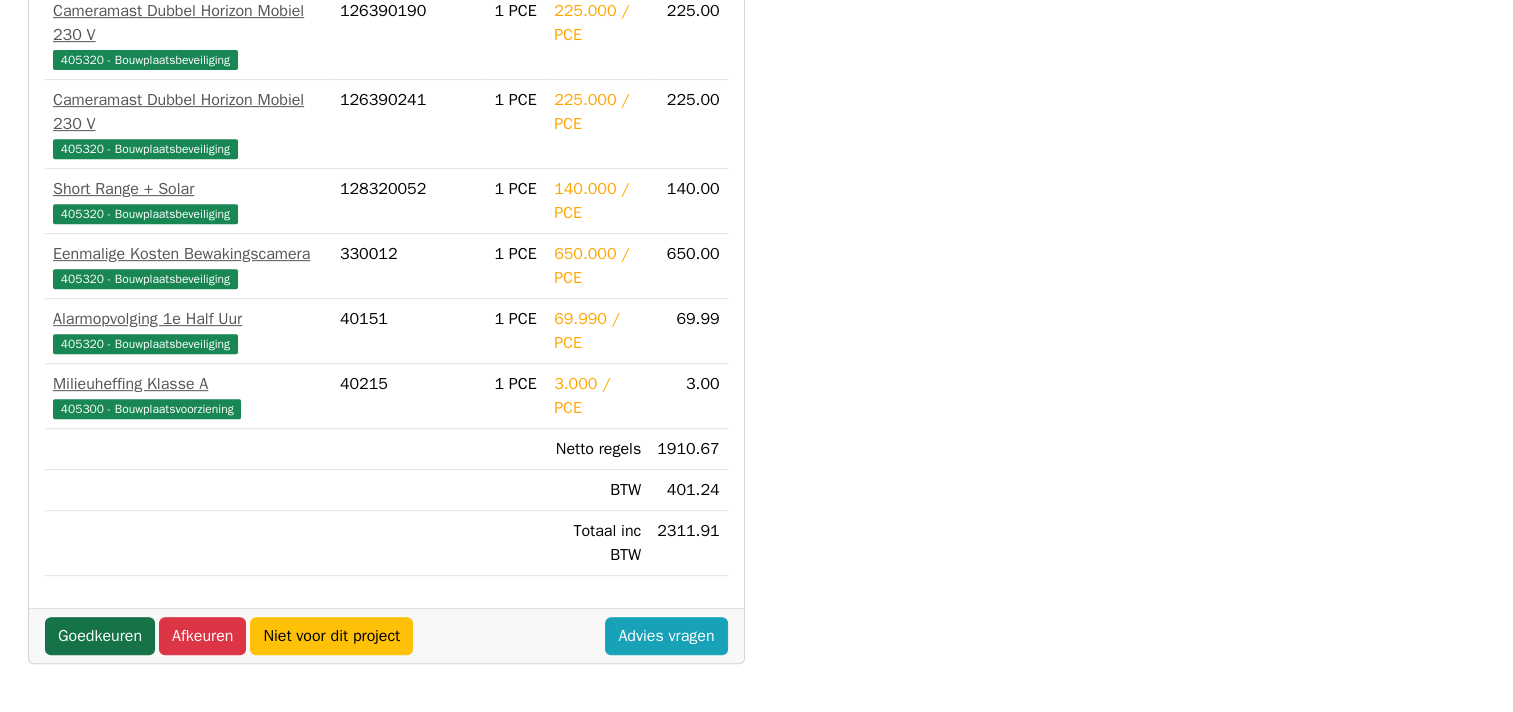 click on "Goedkeuren" at bounding box center [100, 636] 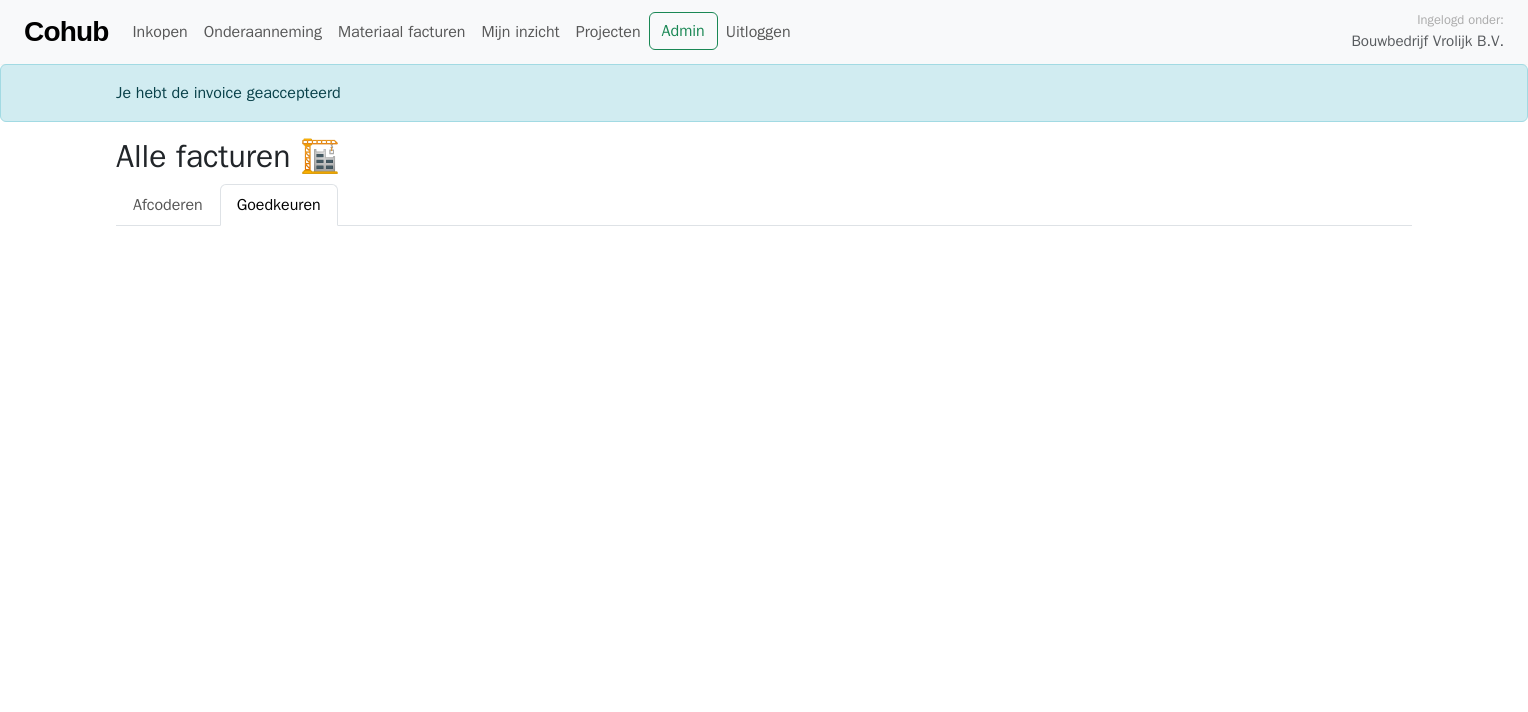 scroll, scrollTop: 0, scrollLeft: 0, axis: both 